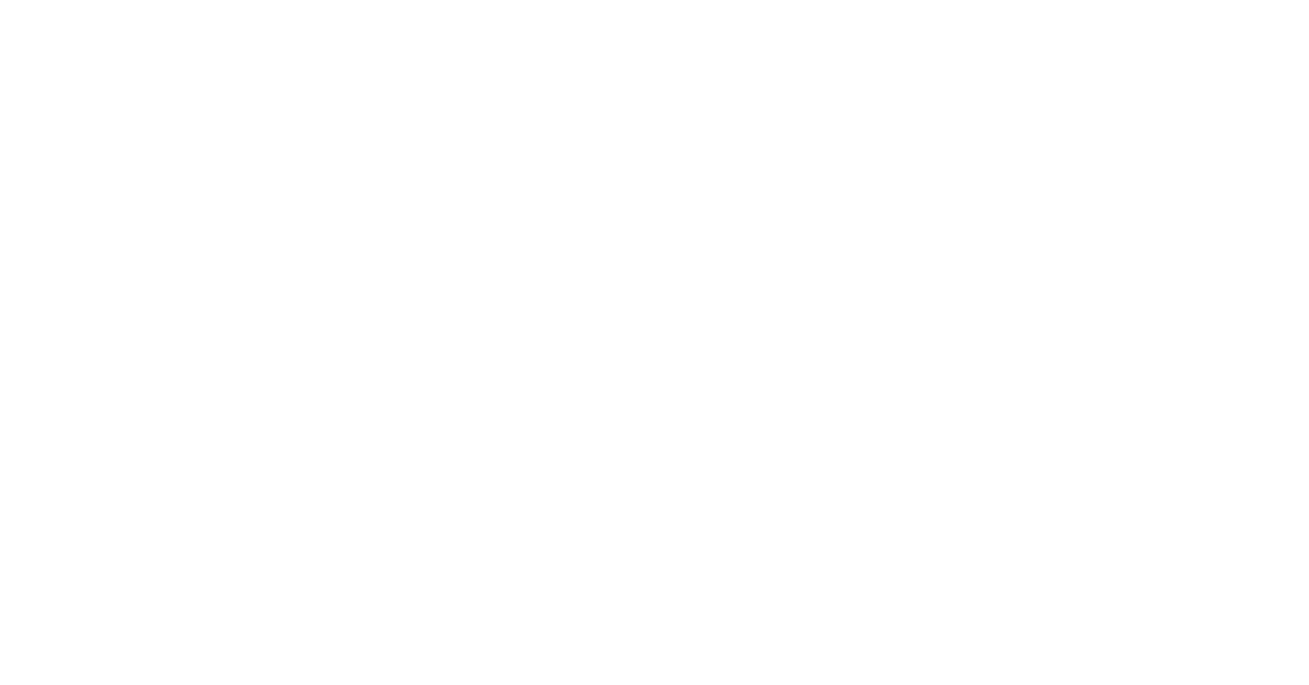 scroll, scrollTop: 0, scrollLeft: 0, axis: both 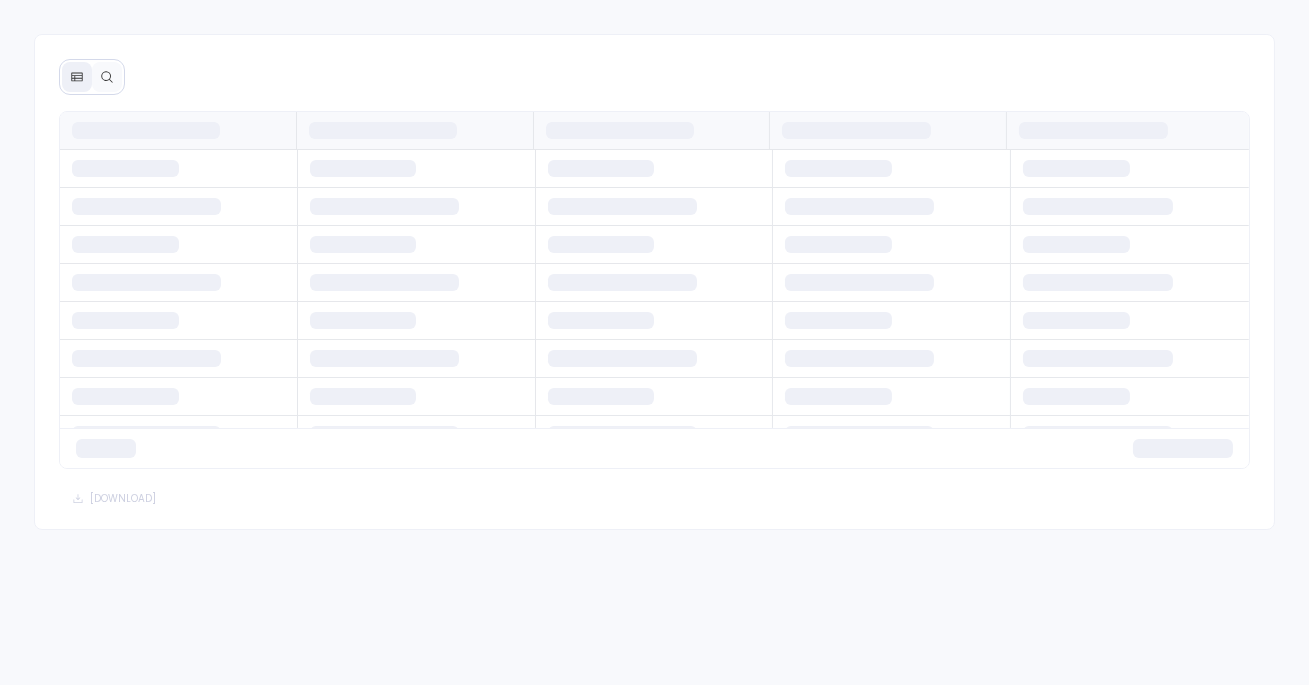 click at bounding box center [107, 77] 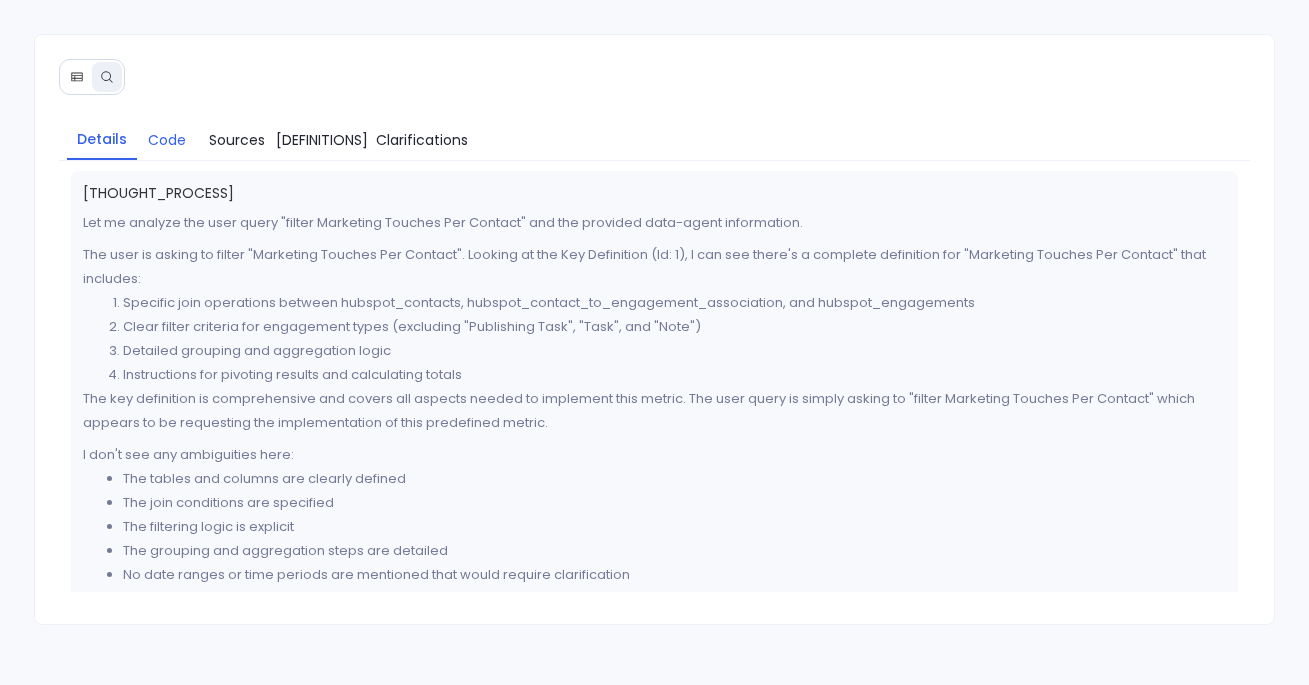 click on "Code" at bounding box center (167, 140) 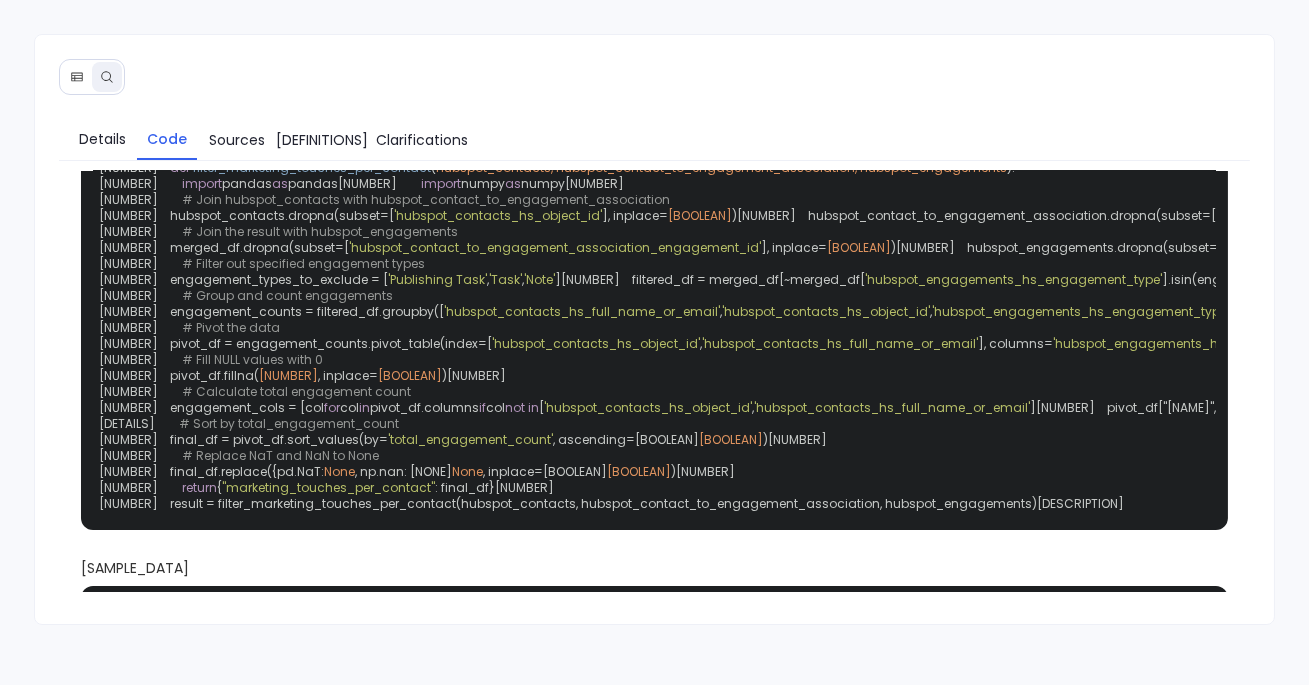 scroll, scrollTop: 0, scrollLeft: 0, axis: both 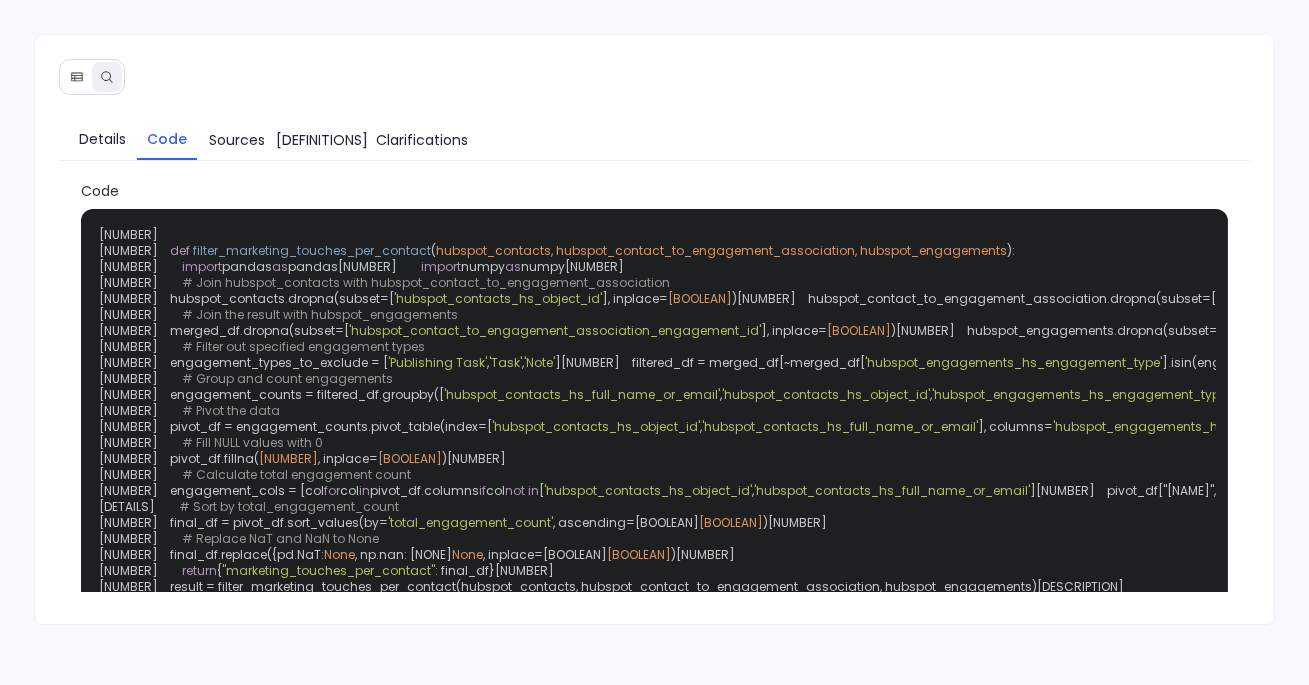 click on "Details Code Sources Definitions Clarifications Code 1
2 def   filter_marketing_touches_per_contact ( hubspot_contacts, hubspot_contact_to_engagement_association, hubspot_engagements ):
3      import  pandas  as  pd
4      import  numpy  as  np
5
6      # Join hubspot_contacts with hubspot_contact_to_engagement_association
7     hubspot_contacts.dropna(subset=[ 'hubspot_contacts_hs_object_id' ], inplace= True )
8     hubspot_contact_to_engagement_association.dropna(subset=[ 'hubspot_contact_to_engagement_association_contact_id' ], inplace= True )
9     merged_df = pd.merge(hubspot_contacts, hubspot_contact_to_engagement_association, left_on= 'hubspot_contacts_hs_object_id' , right_on= 'hubspot_contact_to_engagement_association_contact_id' , how= 'inner' )
10     merged_df = remove_column_collisions(merged_df,  'inner' )
11
12      # Join the result with hubspot_engagements
13     merged_df.dropna(subset=[ 'hubspot_contact_to_engagement_association_engagement_id' ], inplace= True )
14 )" at bounding box center [654, 359] 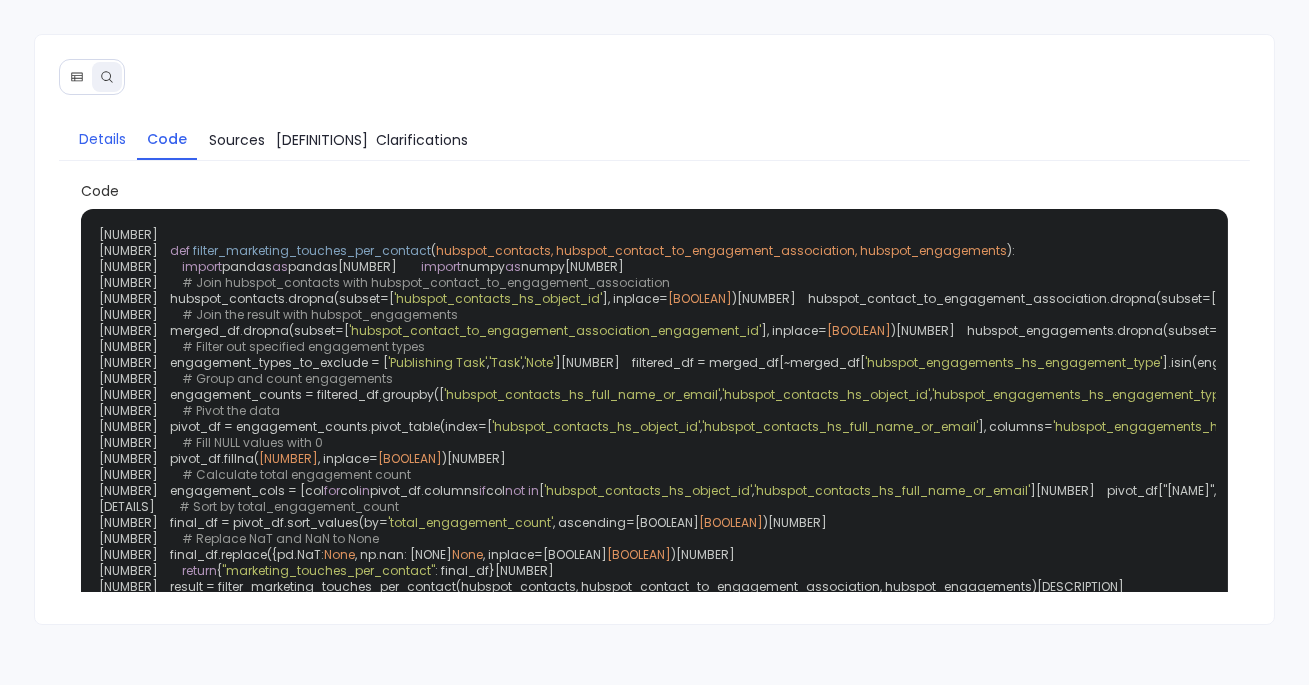 click on "Details" at bounding box center [102, 139] 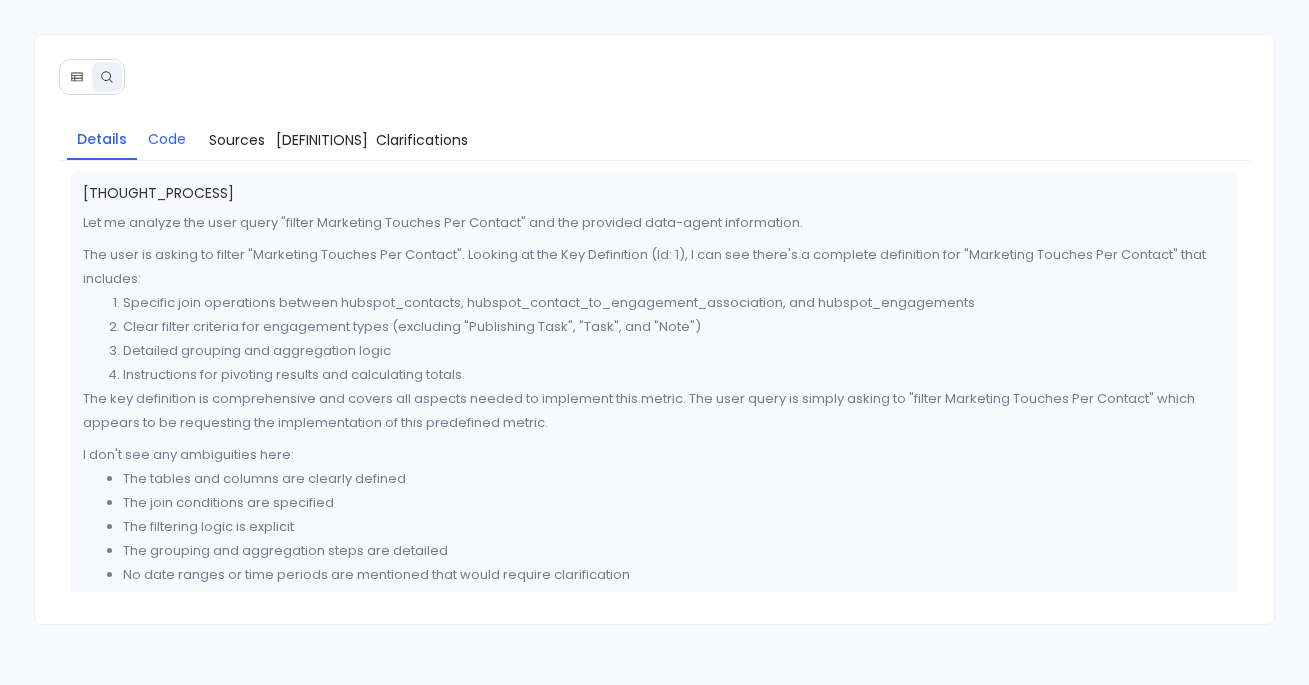 click on "Code" at bounding box center [167, 139] 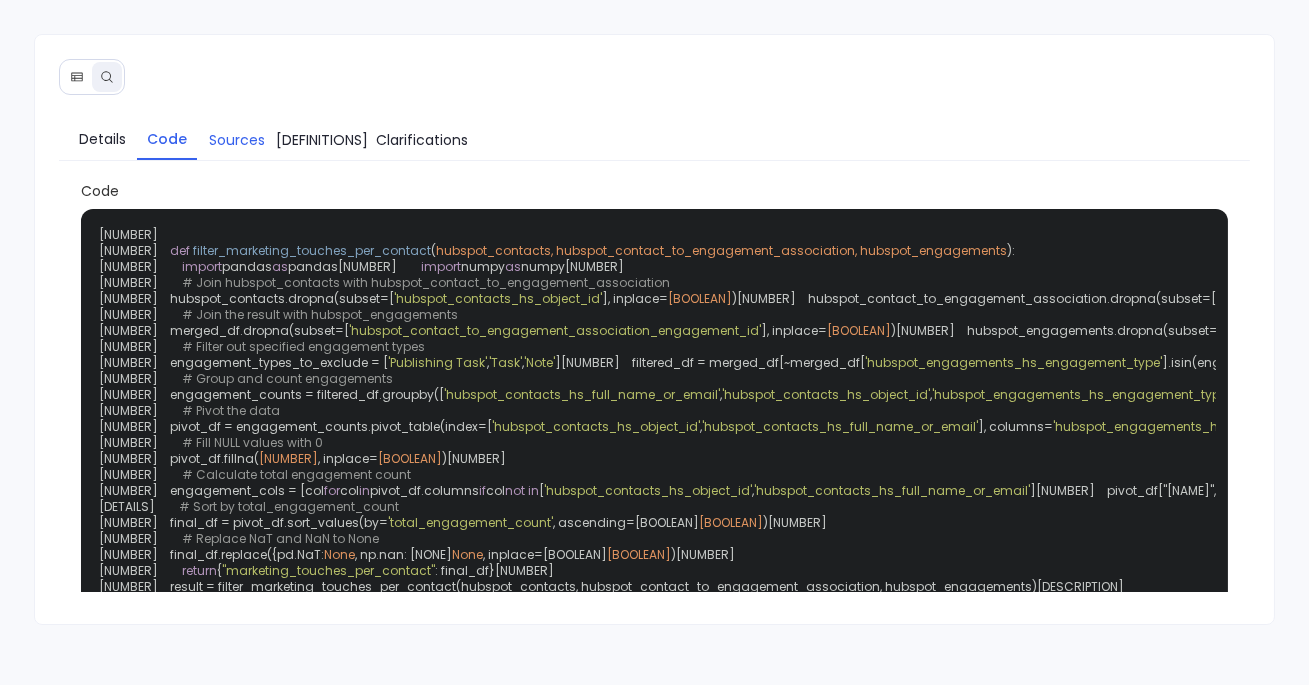 click on "Sources" at bounding box center (237, 140) 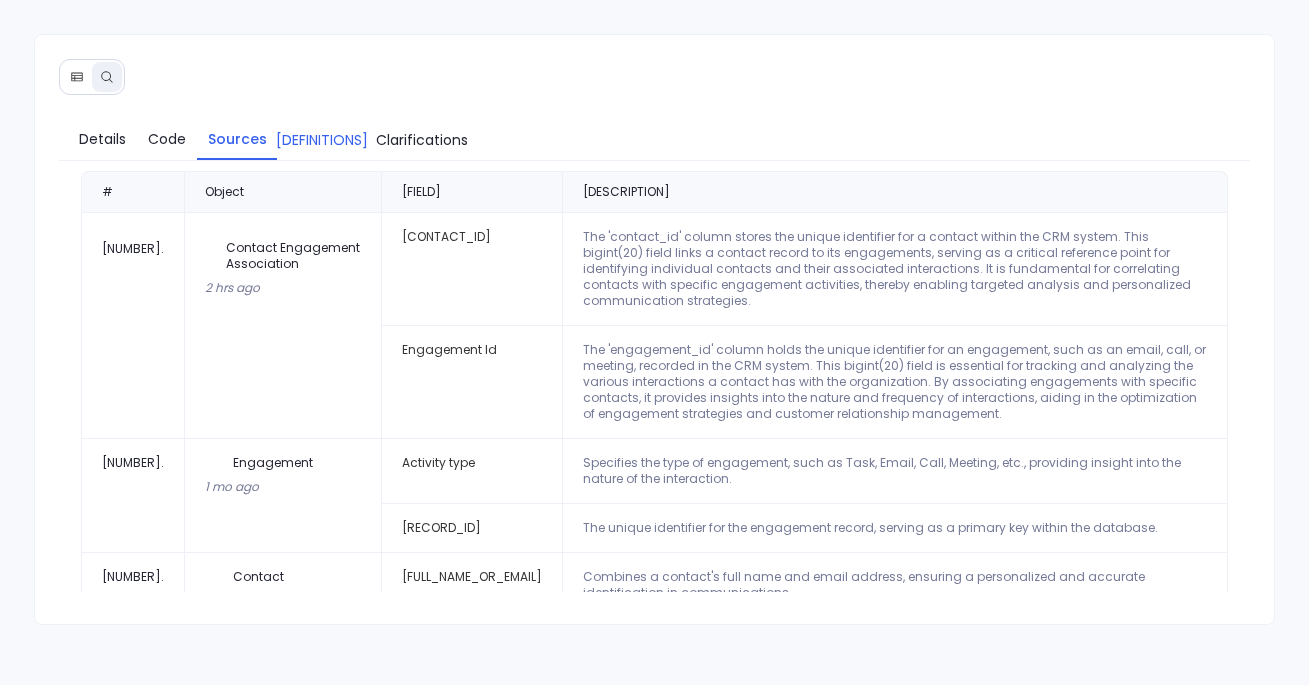 click on "Definitions" at bounding box center (322, 140) 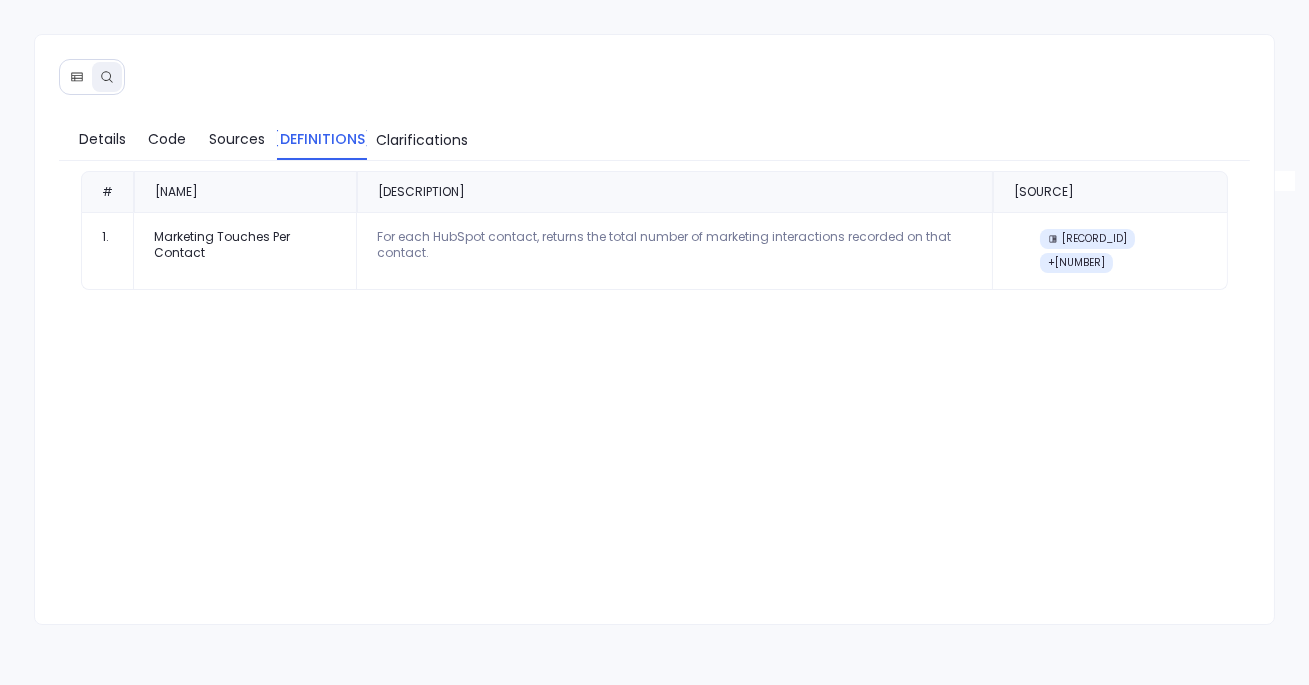 click on "Details Code Sources Definitions Clarifications # Name Description Source 1. Marketing Touches Per Contact For each HubSpot contact, returns the total number of marketing interactions recorded on that contact. Record ID + 5" at bounding box center (654, 359) 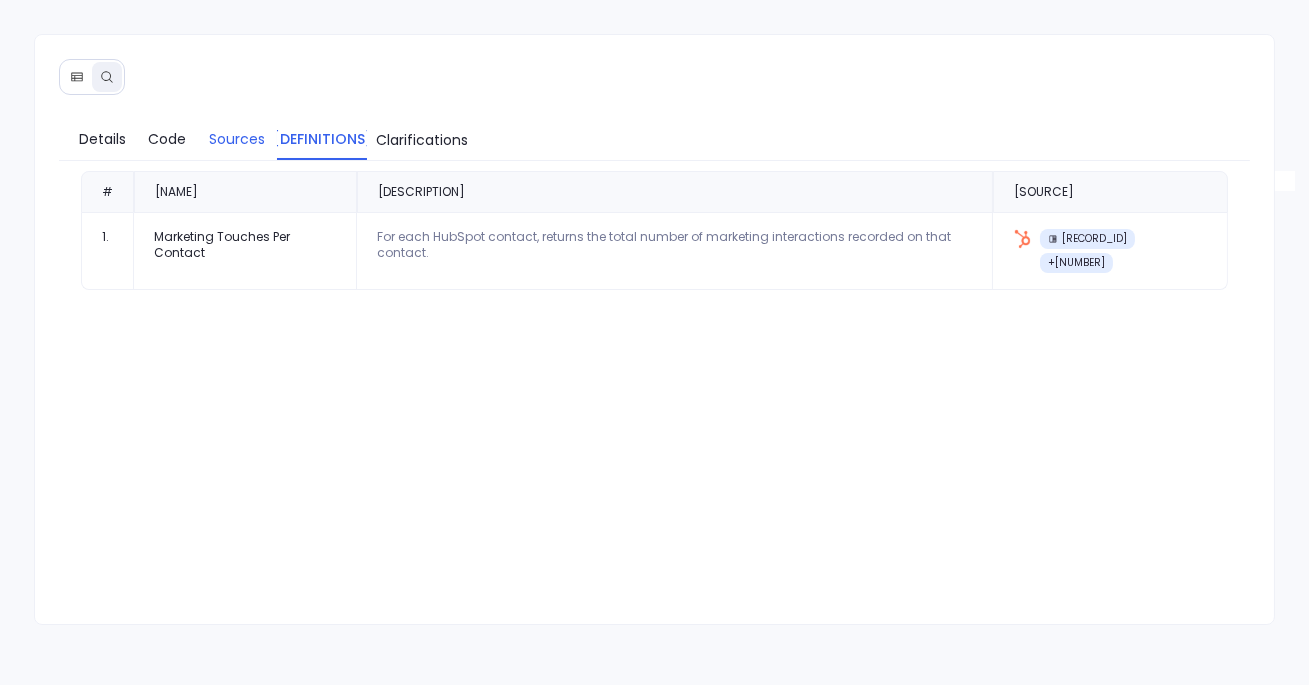 click on "Sources" at bounding box center (237, 139) 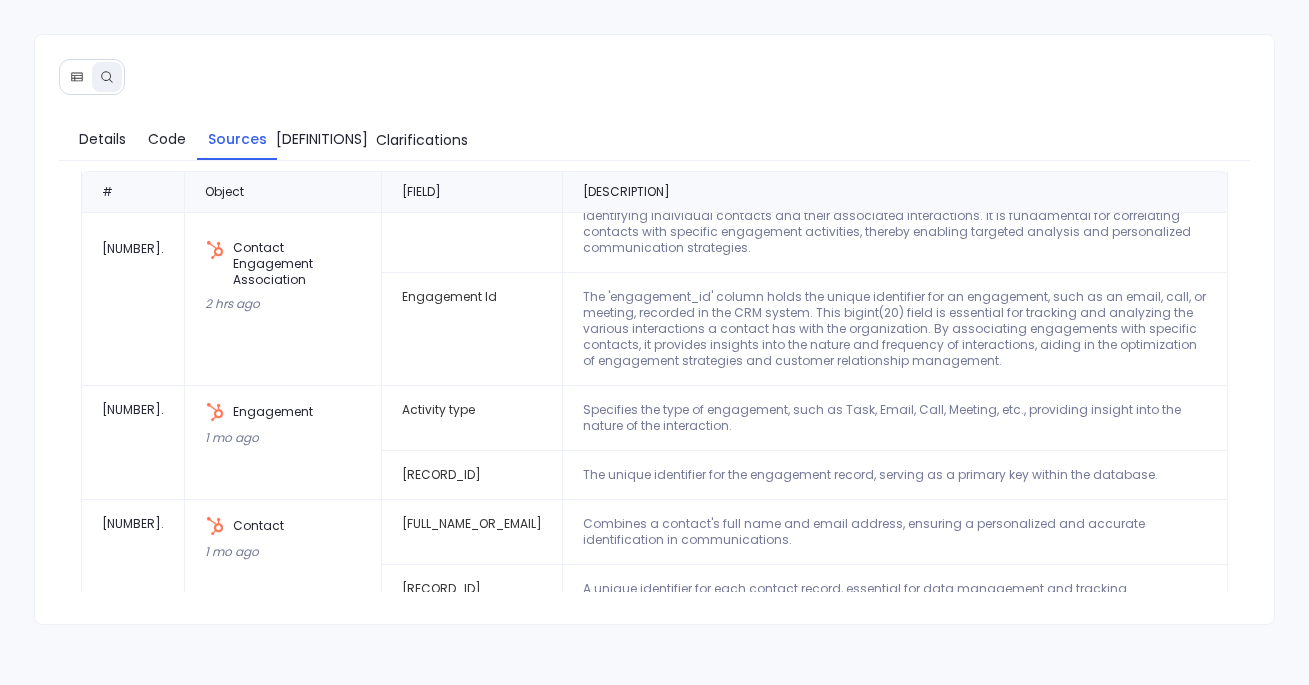 scroll, scrollTop: 0, scrollLeft: 0, axis: both 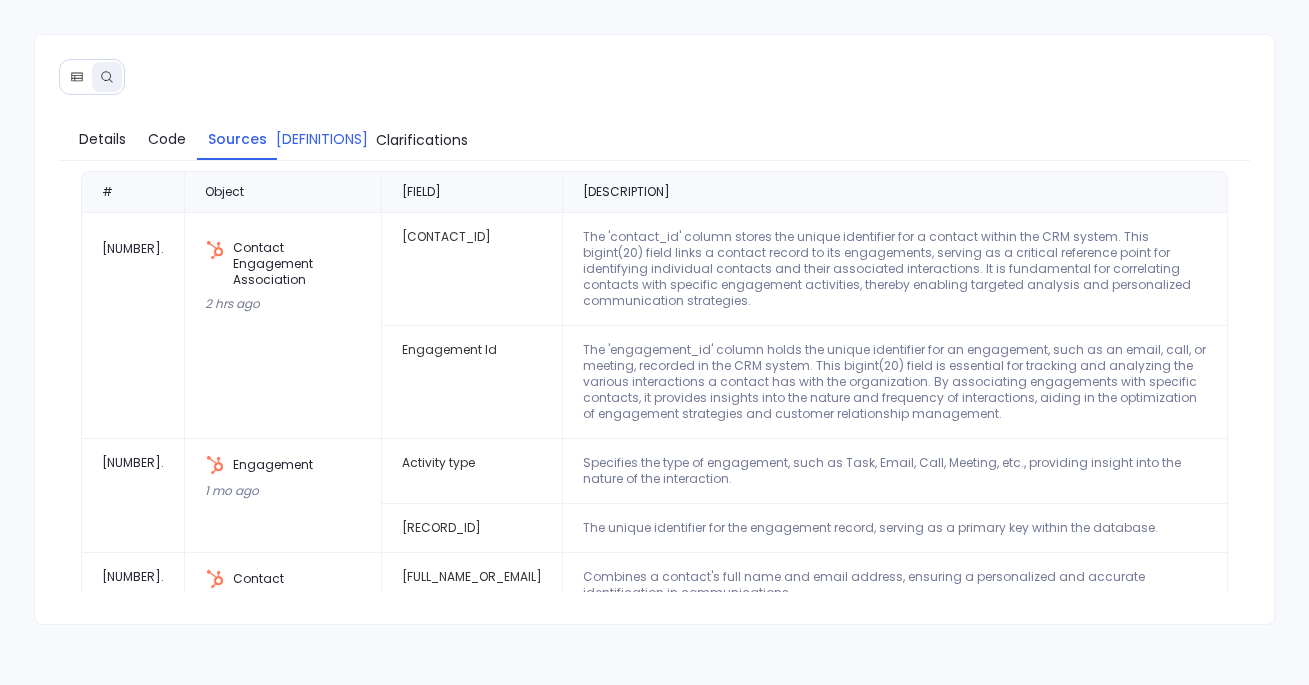 click on "Definitions" at bounding box center (322, 139) 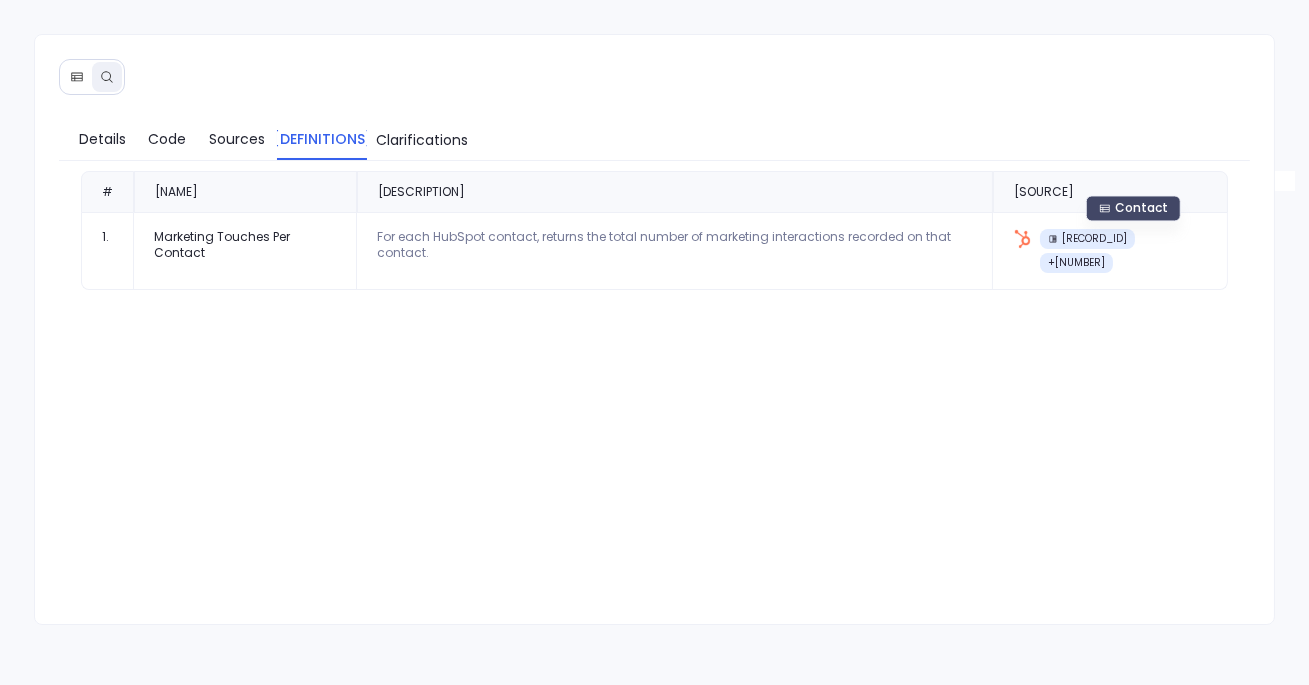 click on "Record ID" at bounding box center (1087, 239) 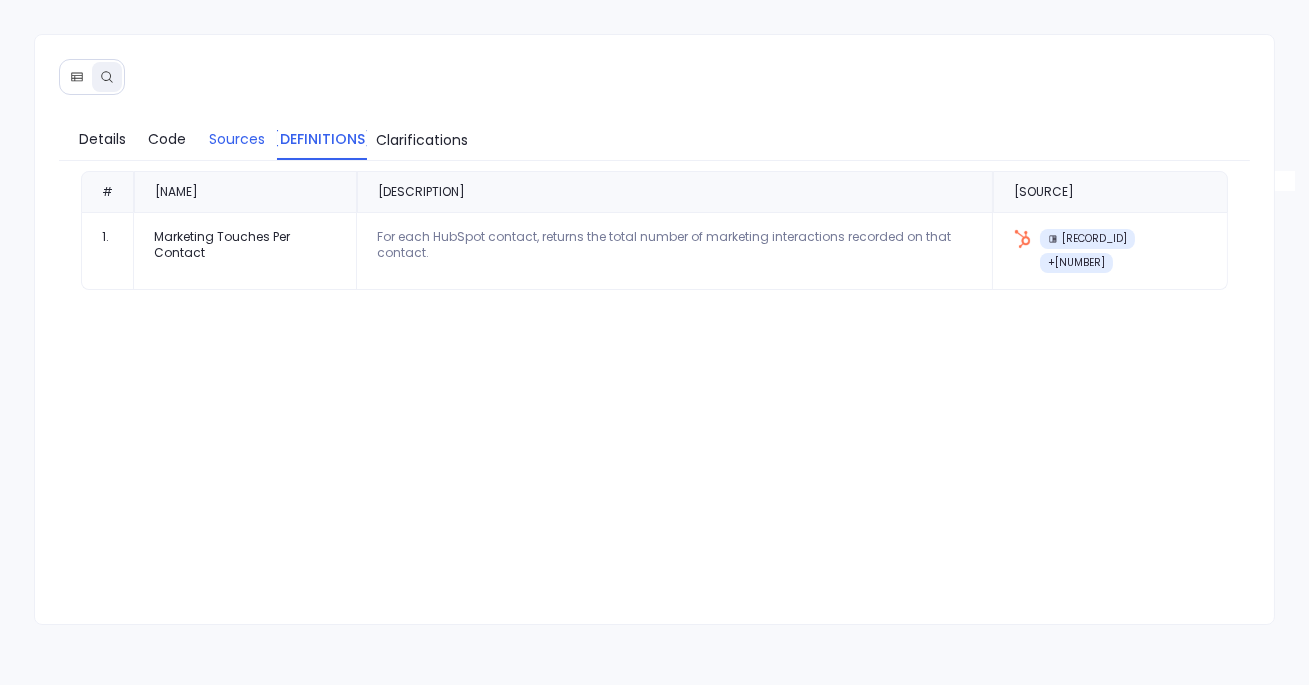 click on "Sources" at bounding box center (237, 139) 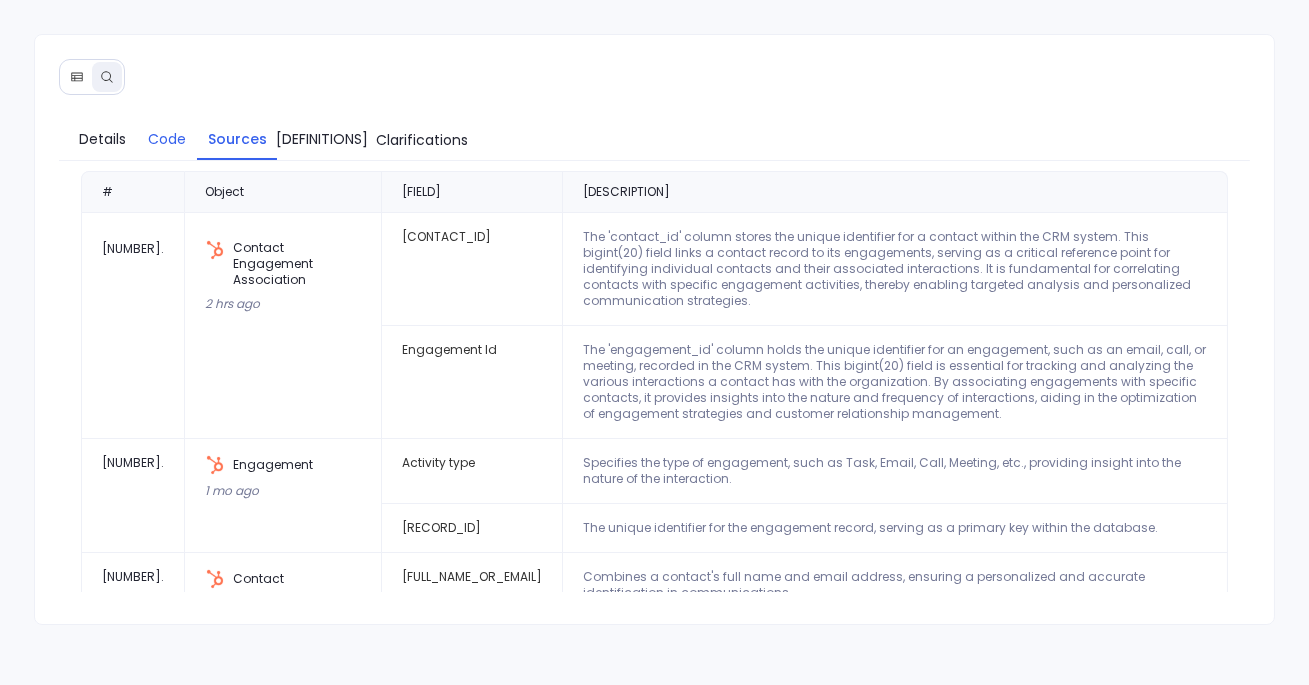 click on "Code" at bounding box center (167, 139) 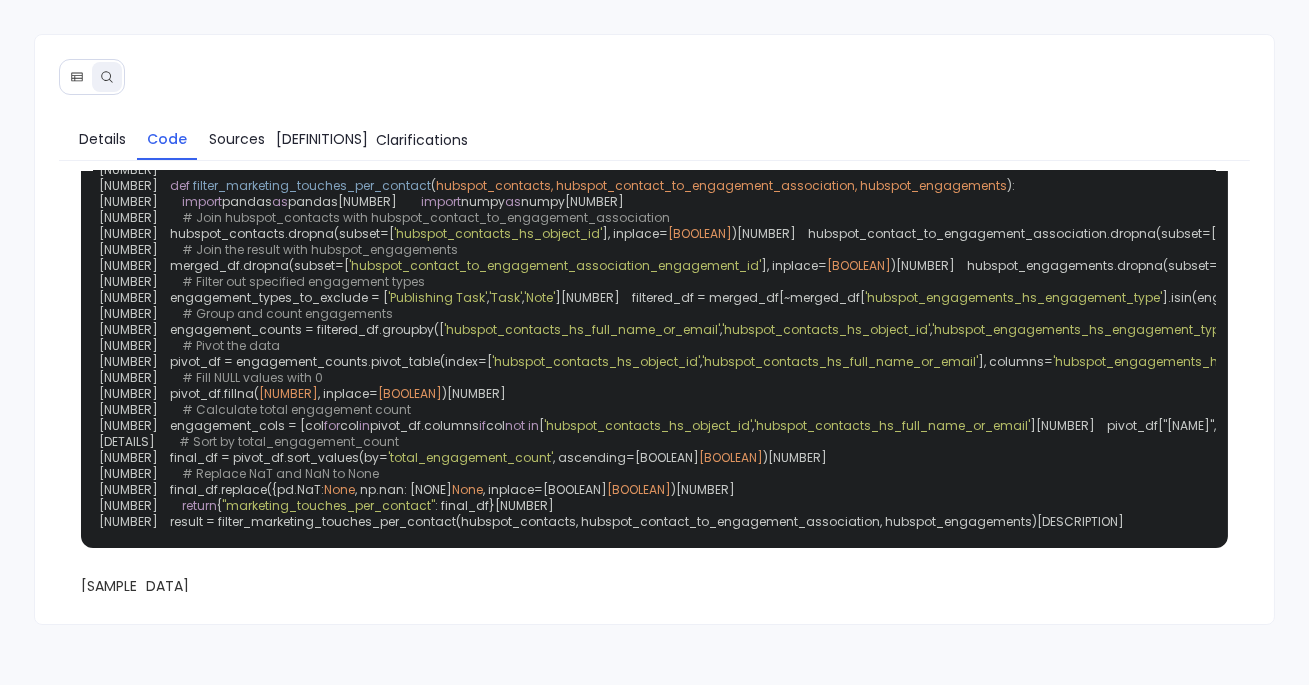 scroll, scrollTop: 76, scrollLeft: 0, axis: vertical 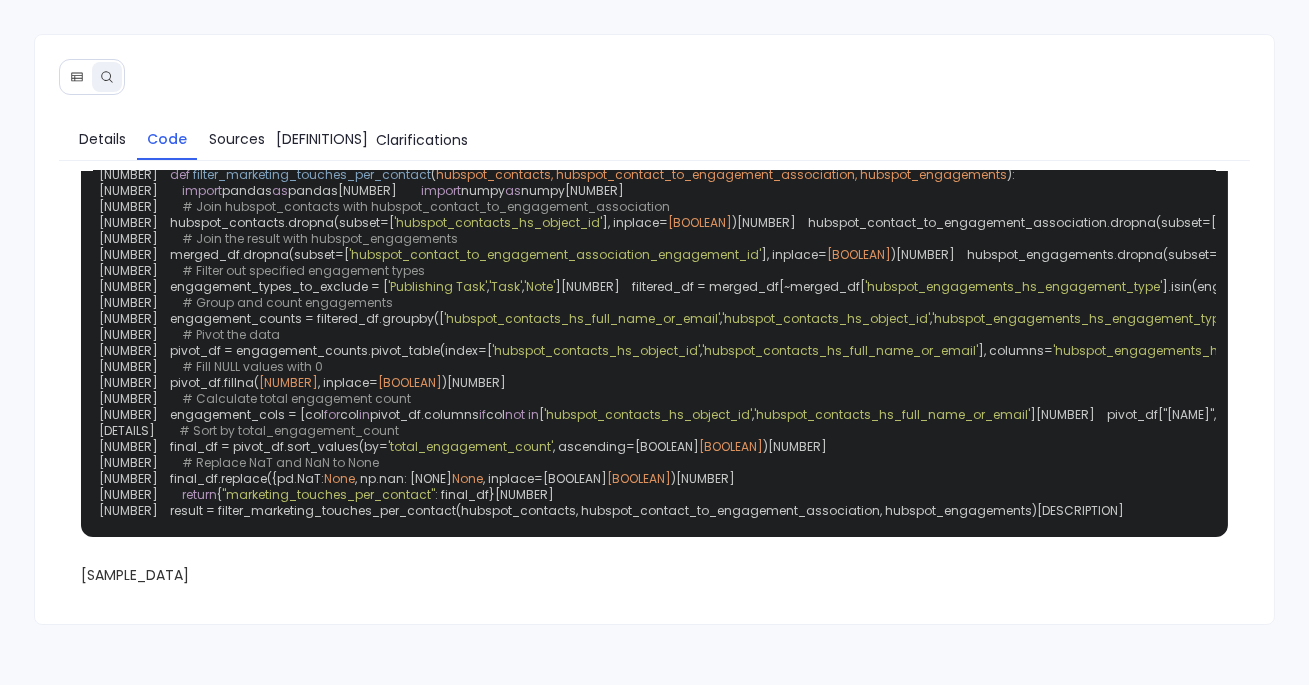 click on "engagement_types_to_exclude = [" at bounding box center [279, 286] 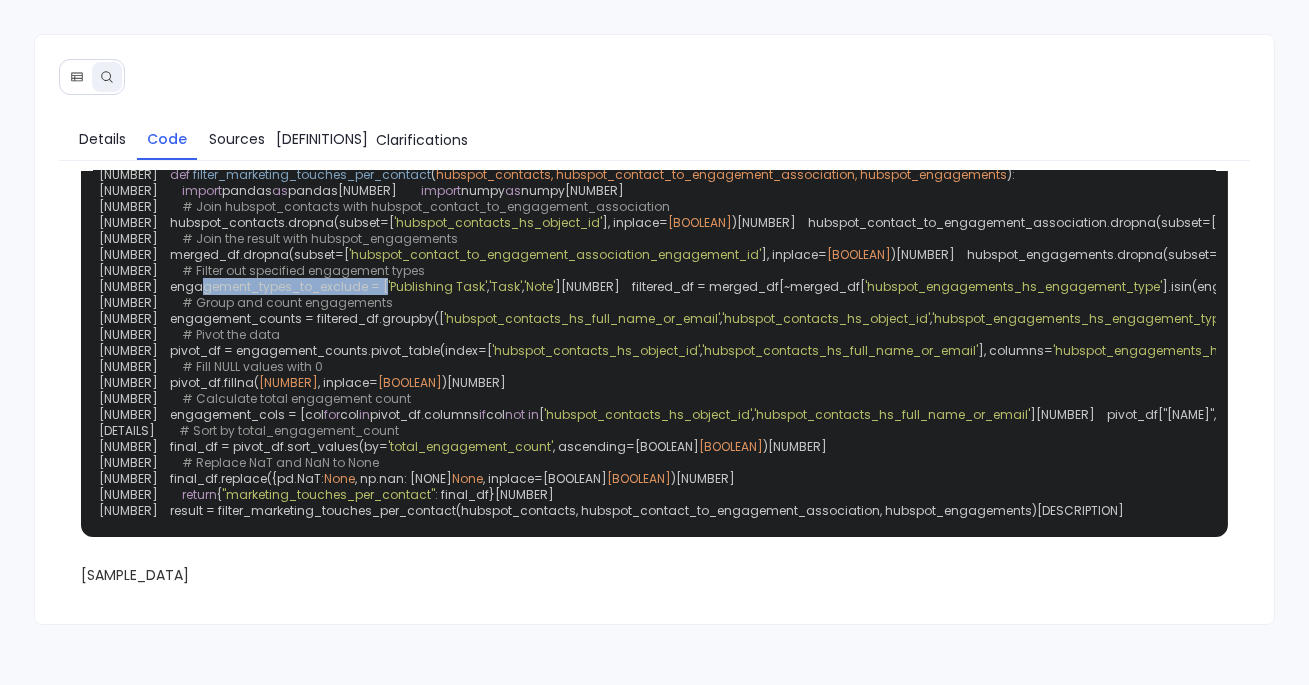 click on "engagement_types_to_exclude = [" at bounding box center (279, 286) 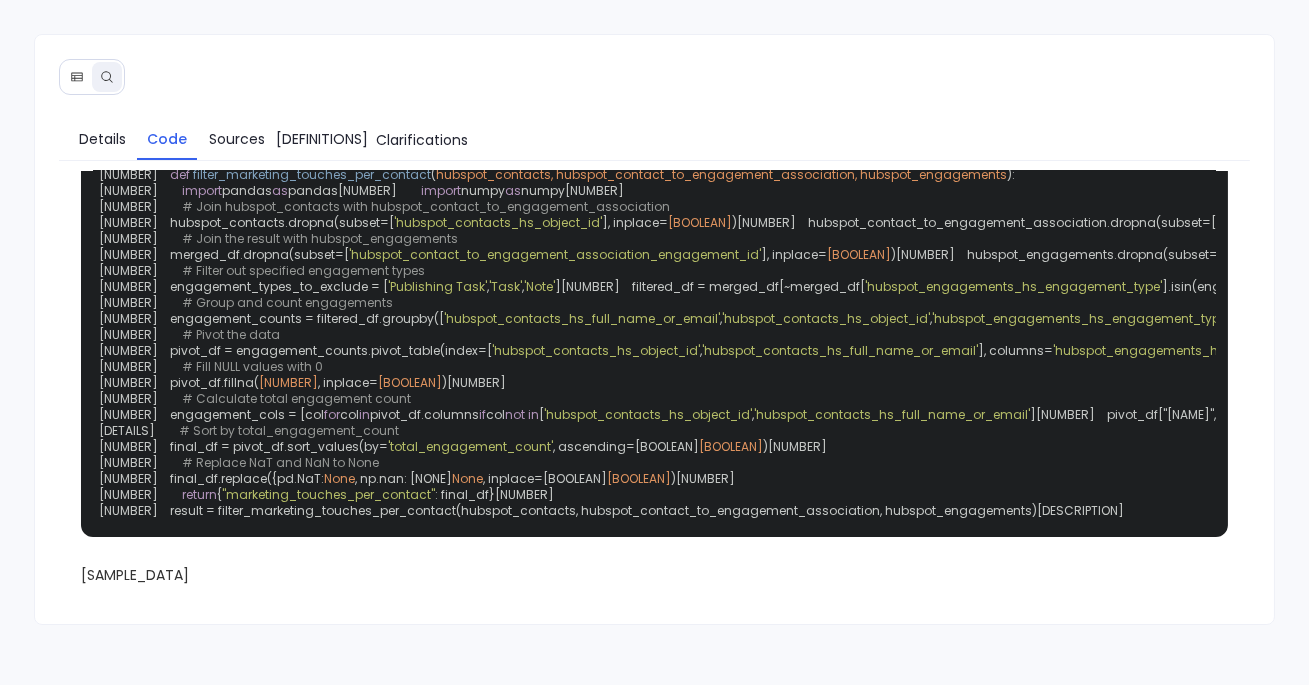 click on "'Publishing Task'" at bounding box center [437, 286] 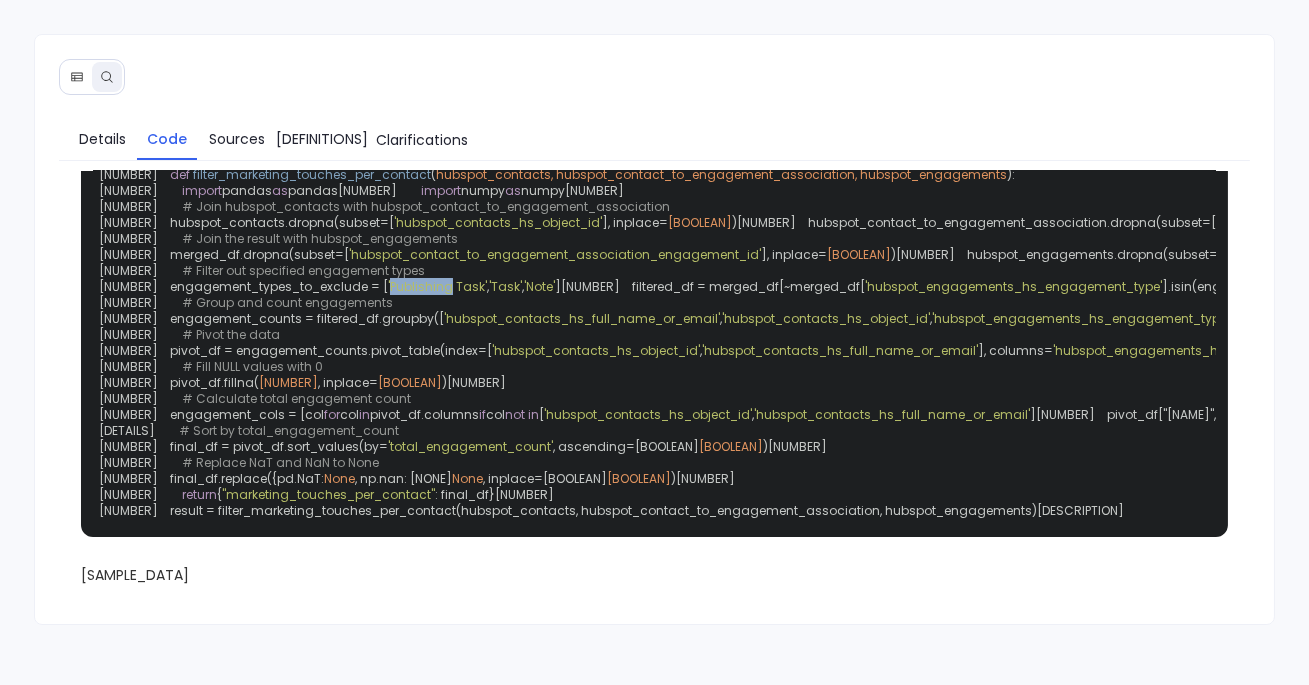 click on "'Publishing Task'" at bounding box center [437, 286] 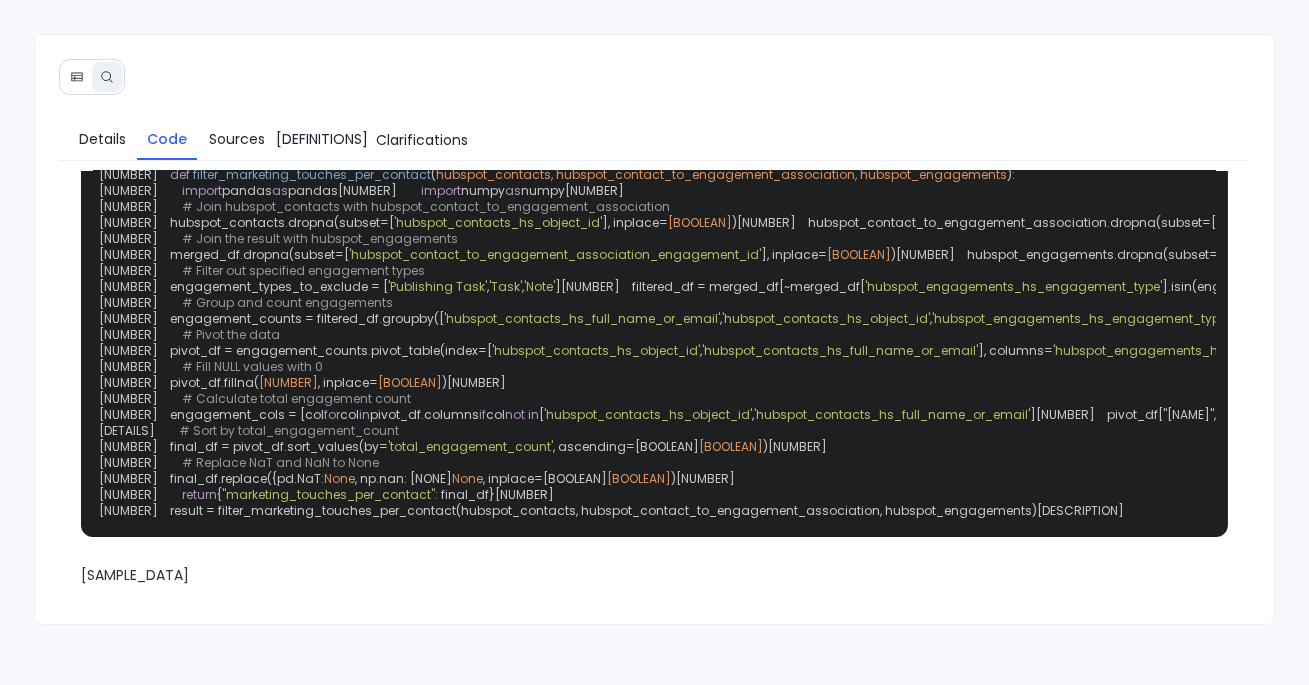 click on "'hubspot_engagements_hs_engagement_type'" at bounding box center (1013, 286) 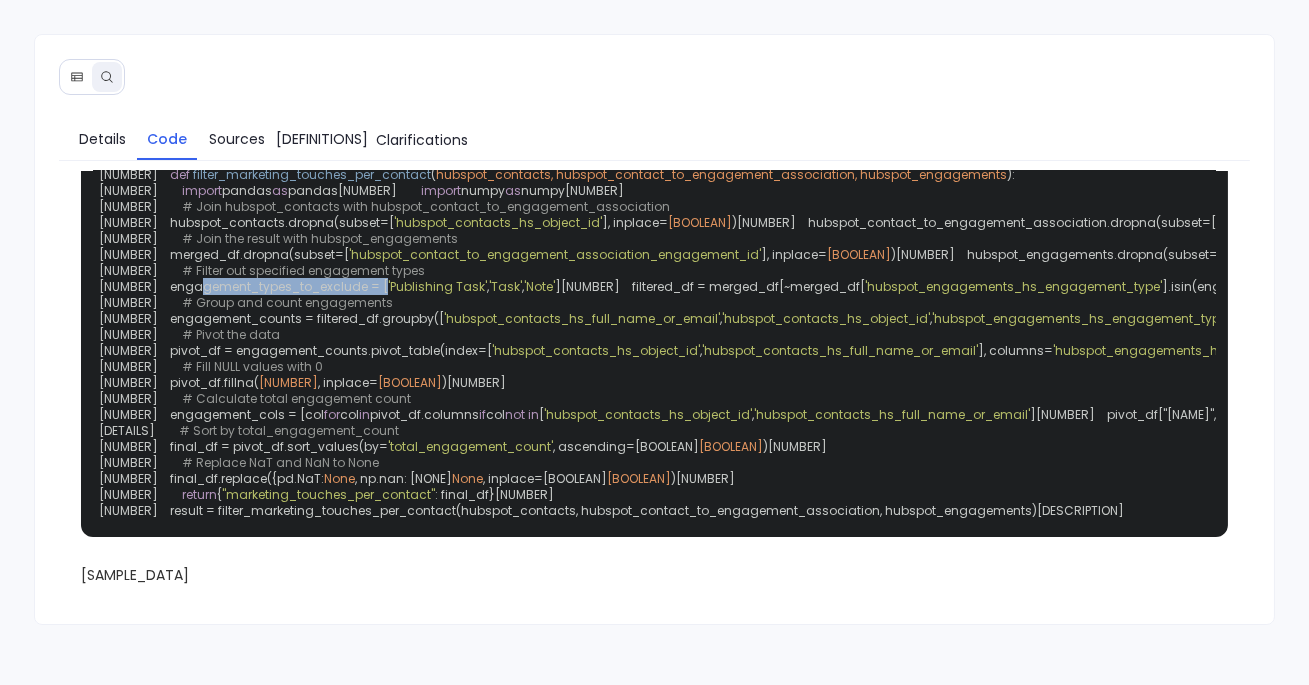 click on "engagement_types_to_exclude = [" at bounding box center (279, 286) 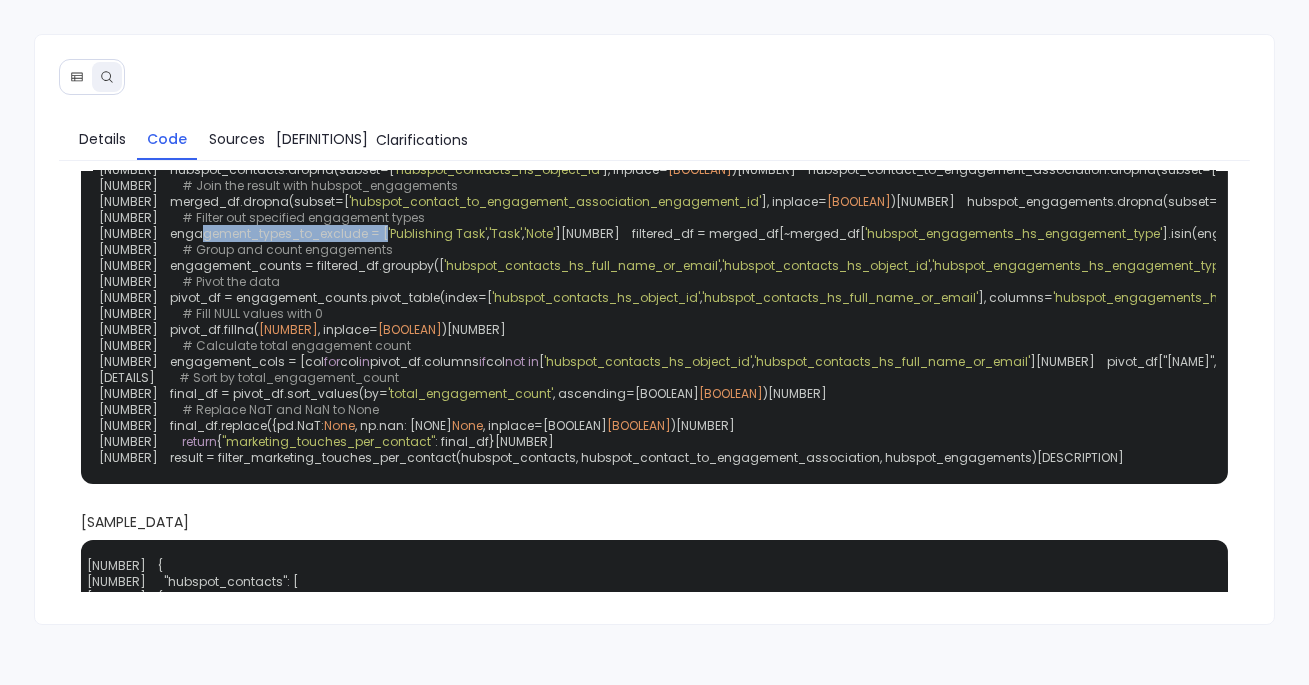 scroll, scrollTop: 131, scrollLeft: 0, axis: vertical 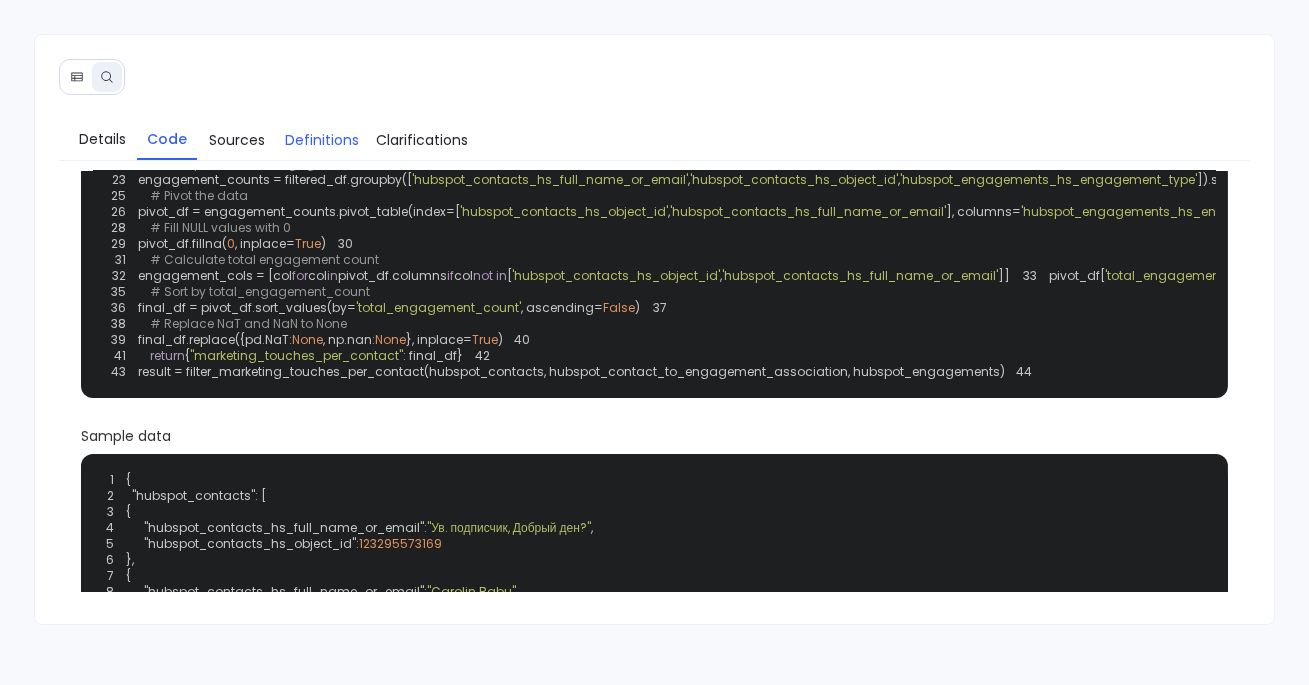 click on "Definitions" at bounding box center (322, 140) 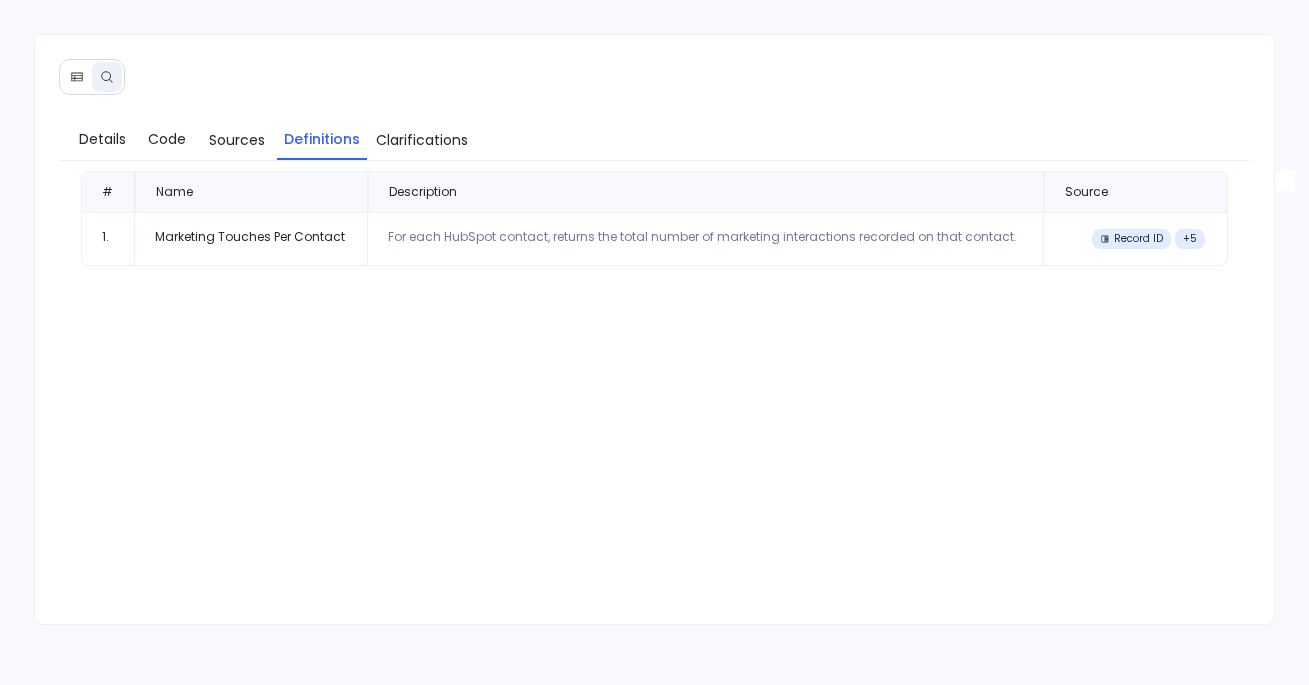 scroll, scrollTop: 0, scrollLeft: 0, axis: both 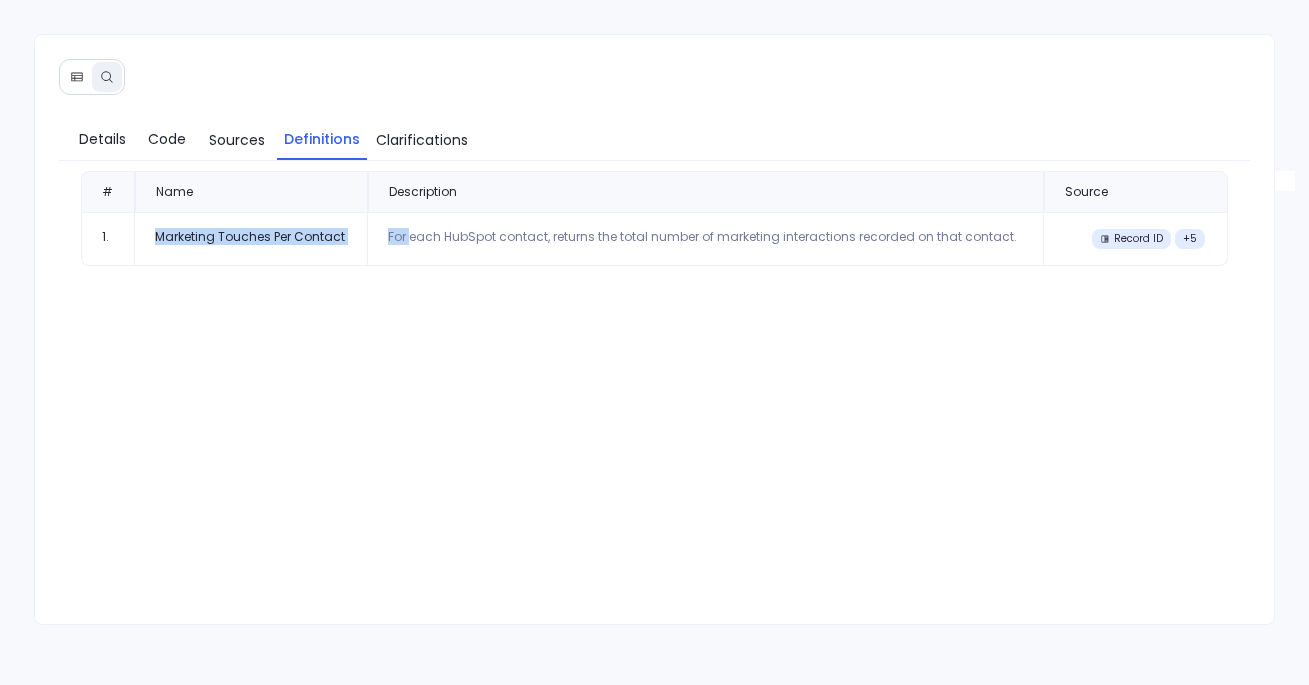 drag, startPoint x: 148, startPoint y: 229, endPoint x: 406, endPoint y: 228, distance: 258.00195 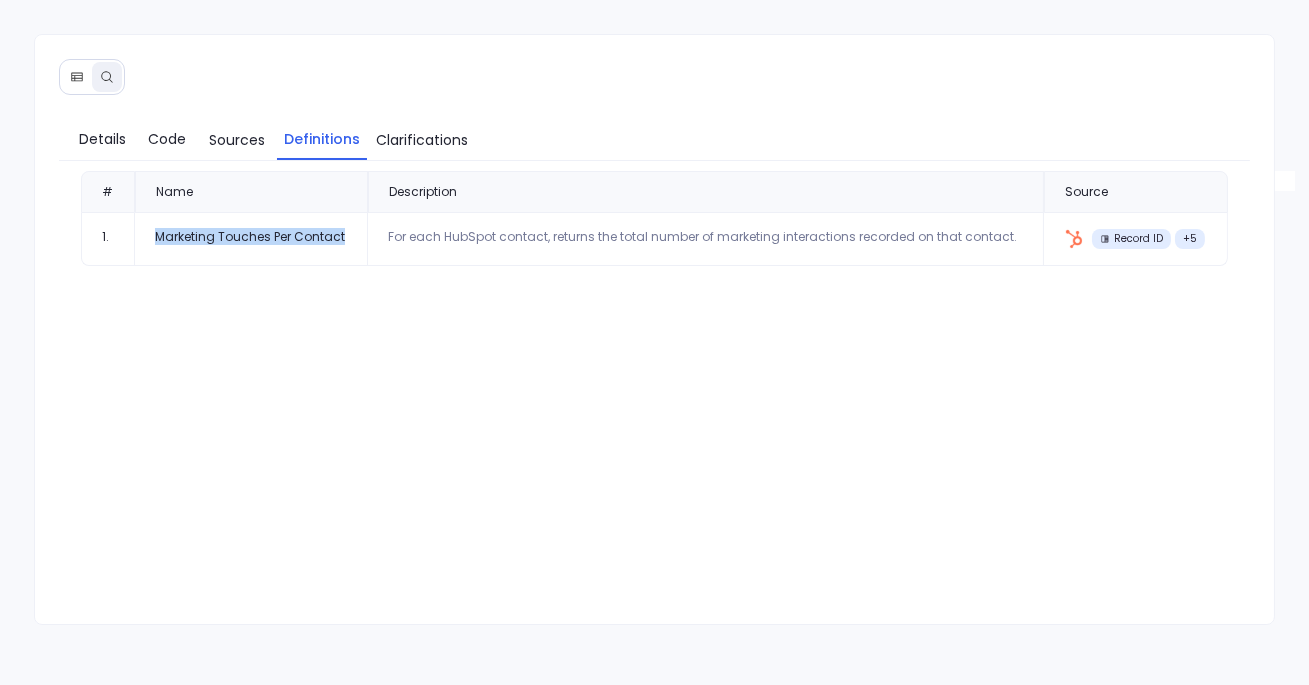 click on "Marketing Touches Per Contact" at bounding box center (251, 239) 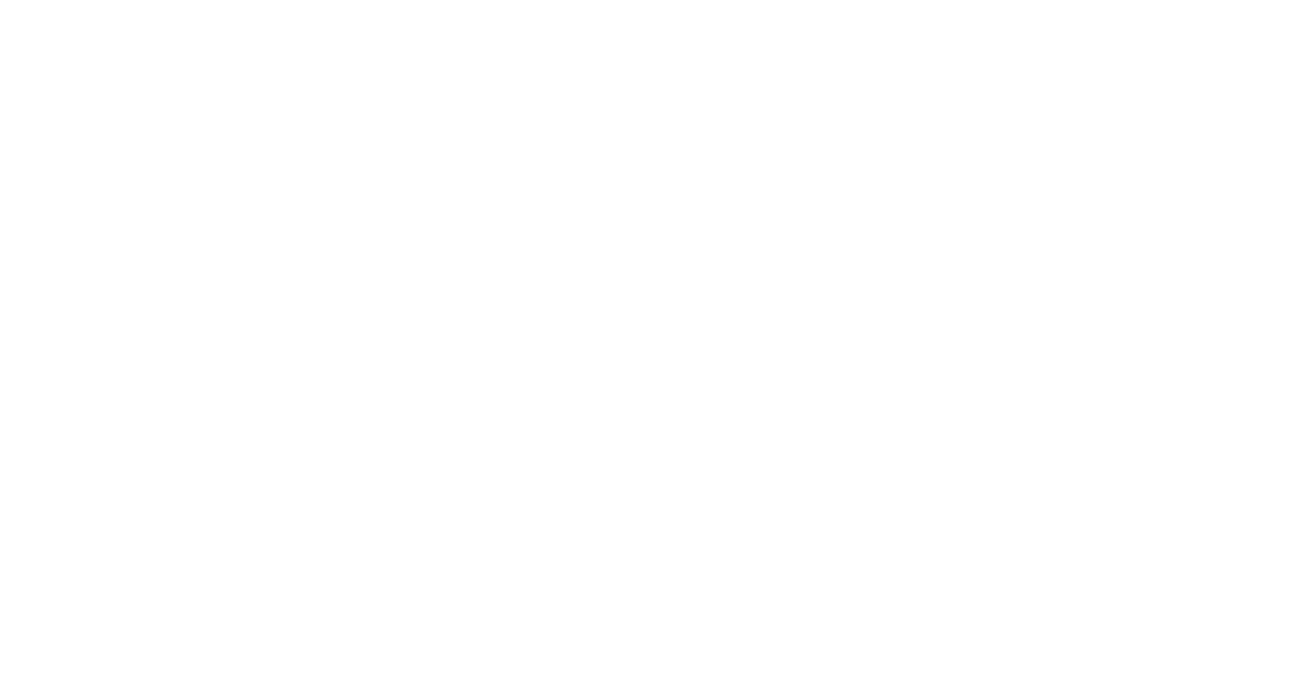 scroll, scrollTop: 0, scrollLeft: 0, axis: both 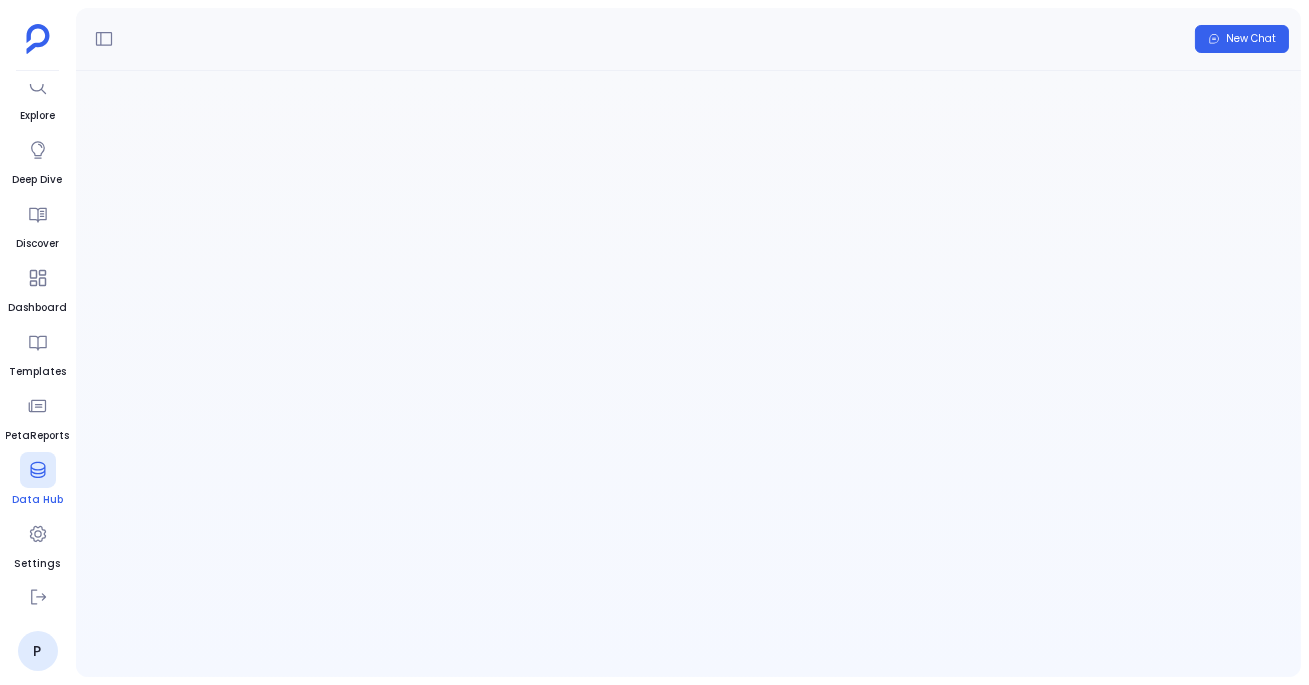 click on "Data Hub" at bounding box center (37, 500) 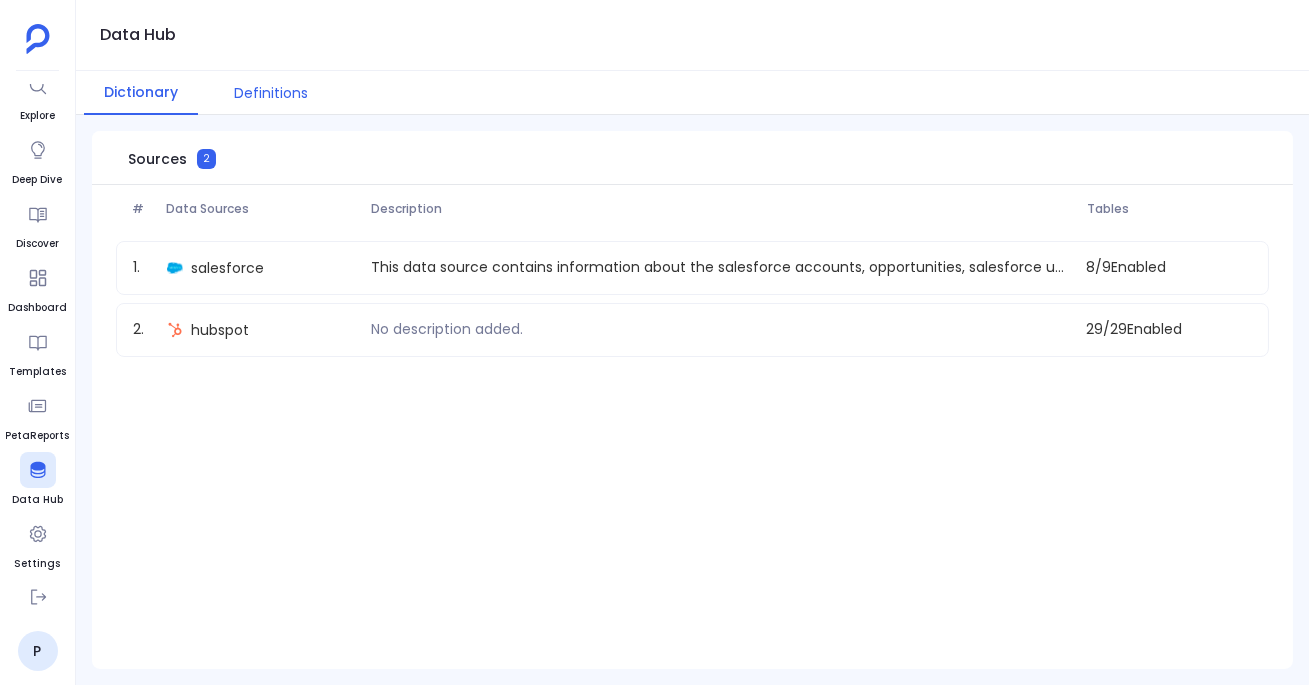 click on "Definitions" at bounding box center (271, 93) 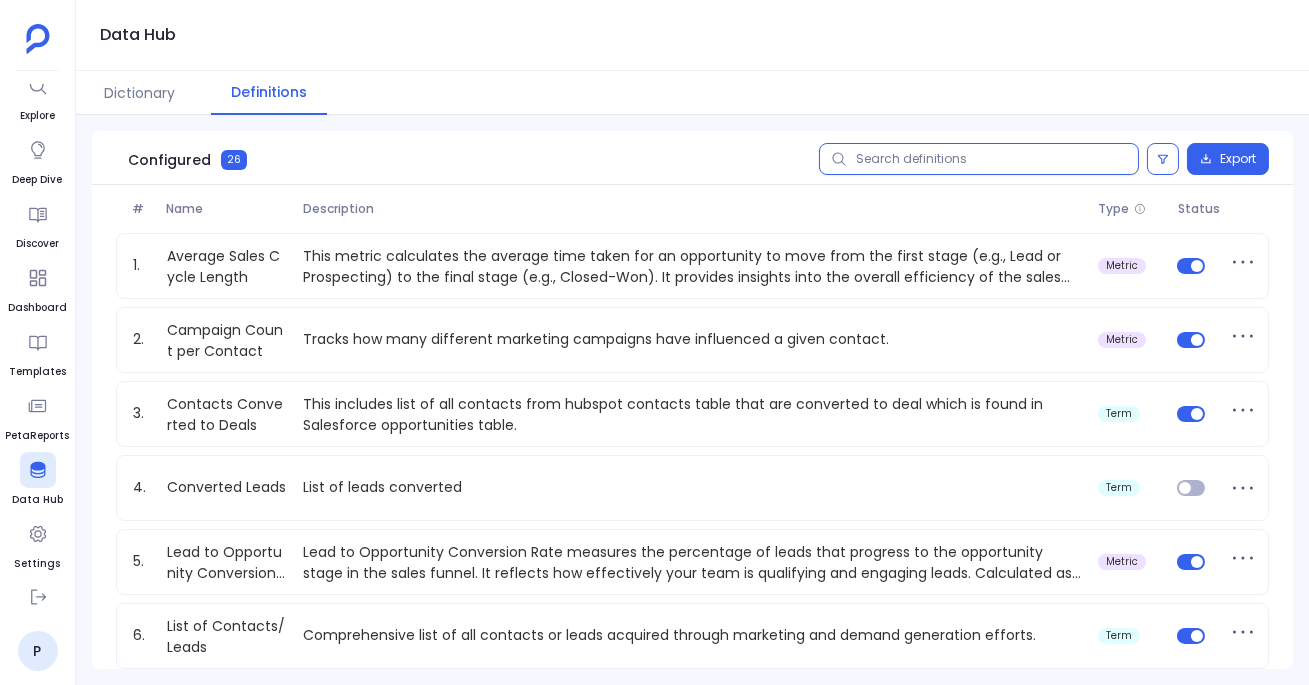 click at bounding box center [979, 159] 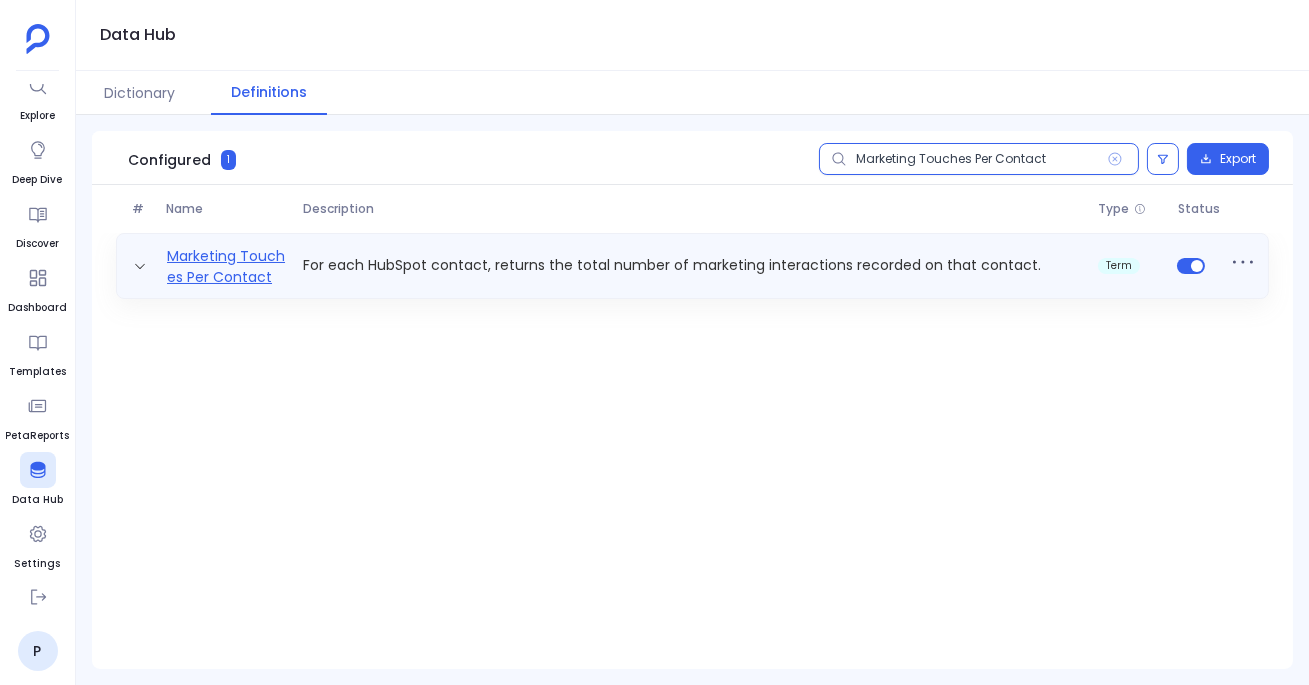 type on "Marketing Touches Per Contact" 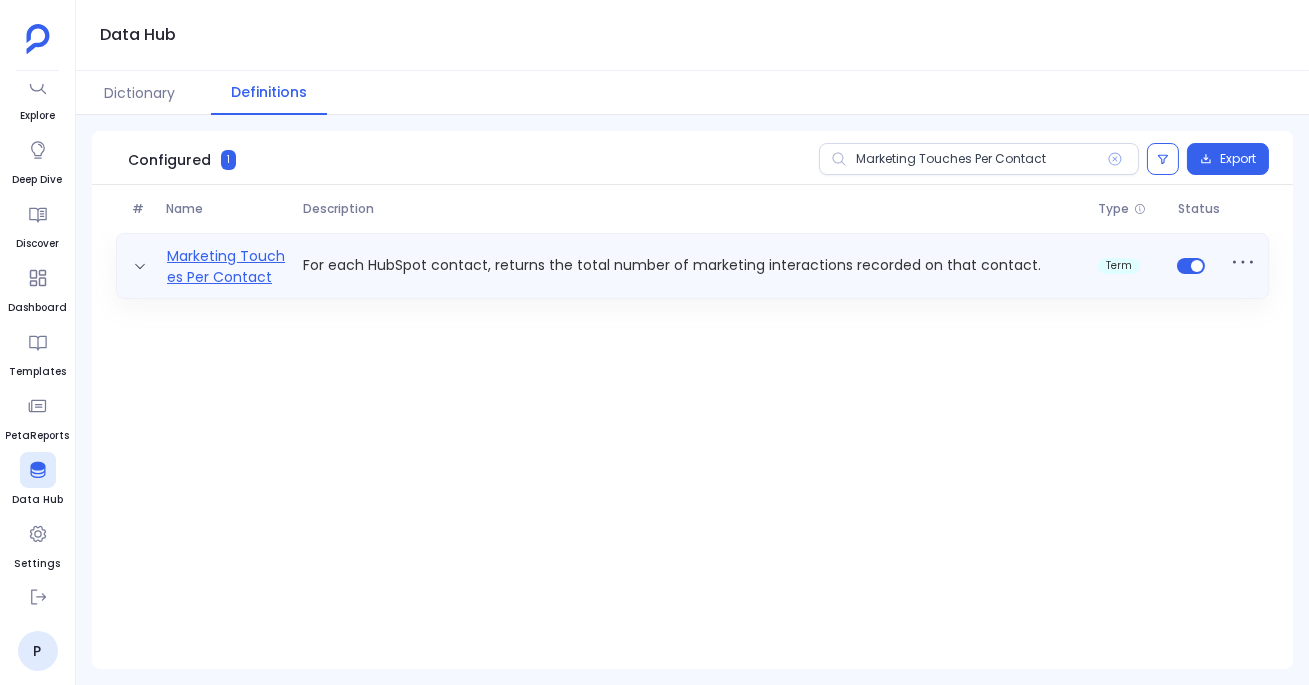 click on "Marketing Touches Per Contact" at bounding box center (227, 266) 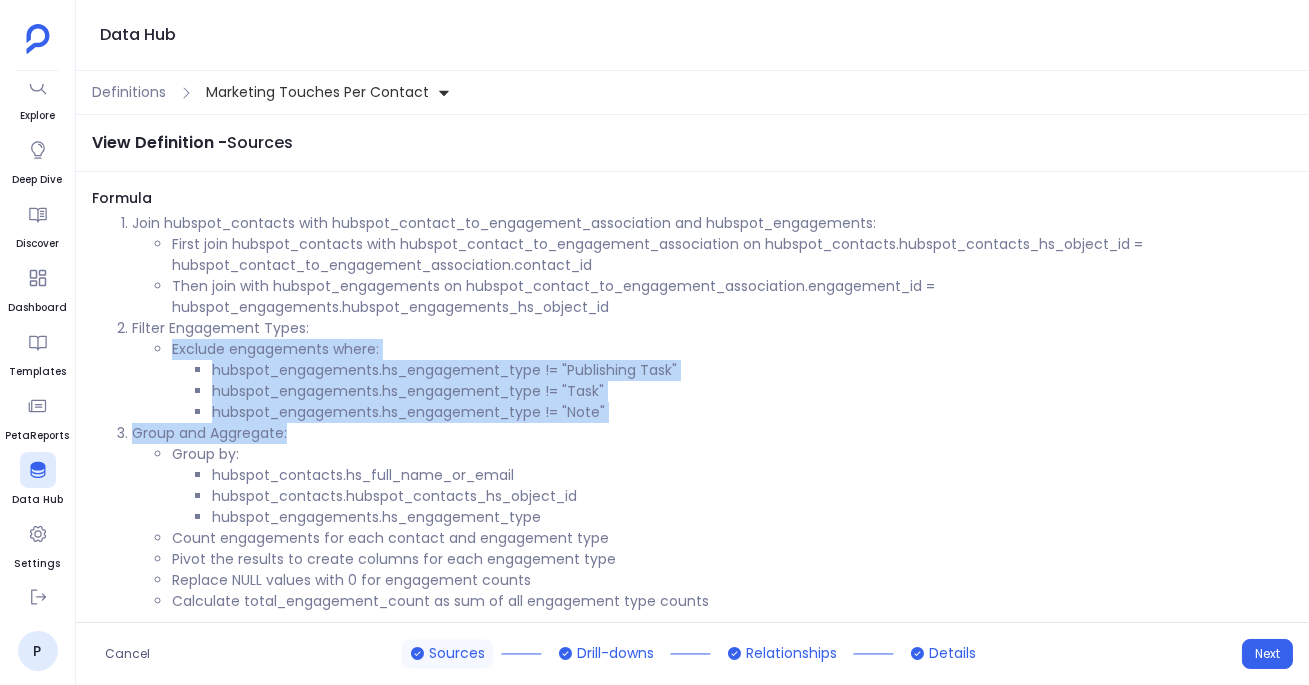 drag, startPoint x: 175, startPoint y: 348, endPoint x: 633, endPoint y: 436, distance: 466.37753 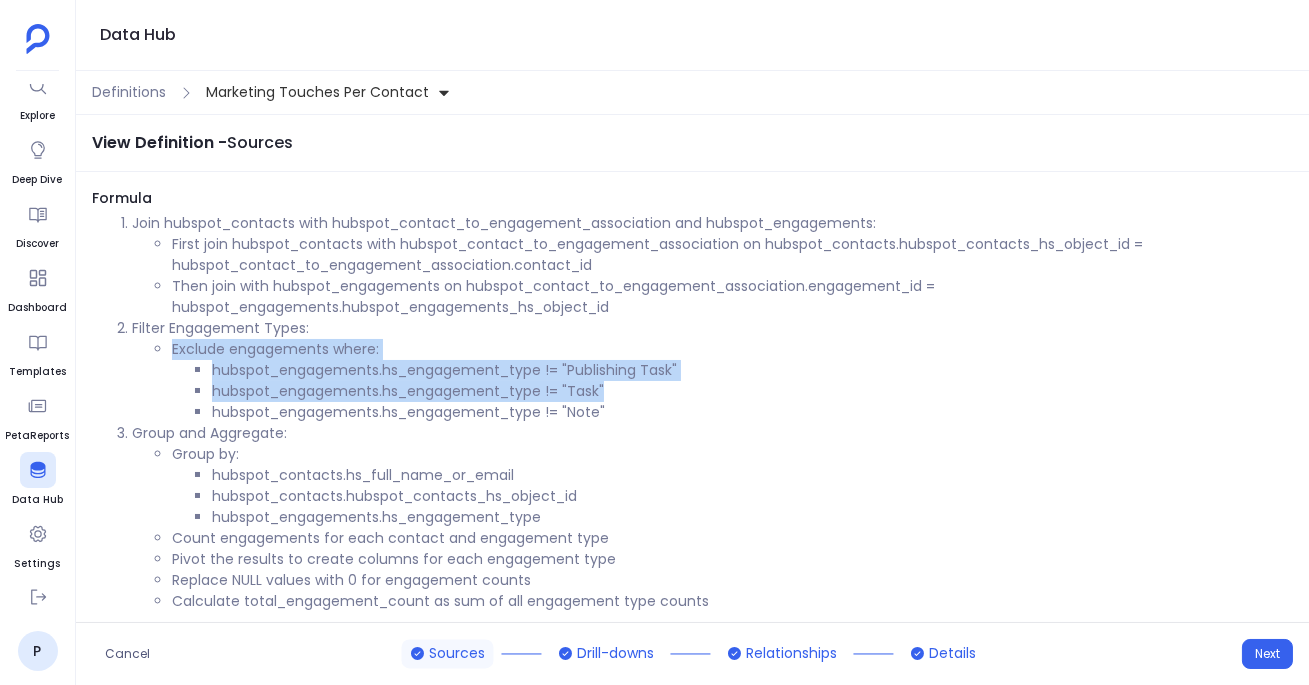 click on "hubspot_engagements.hs_engagement_type != "Task"" at bounding box center [752, 391] 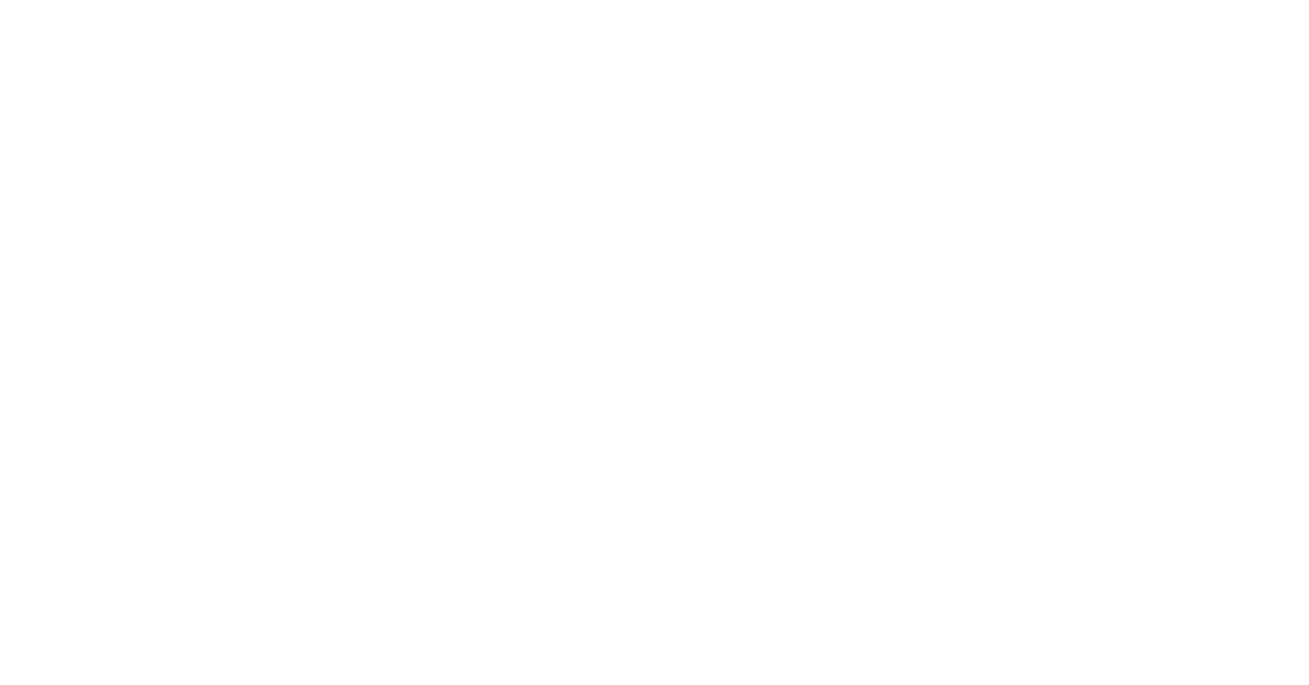 scroll, scrollTop: 0, scrollLeft: 0, axis: both 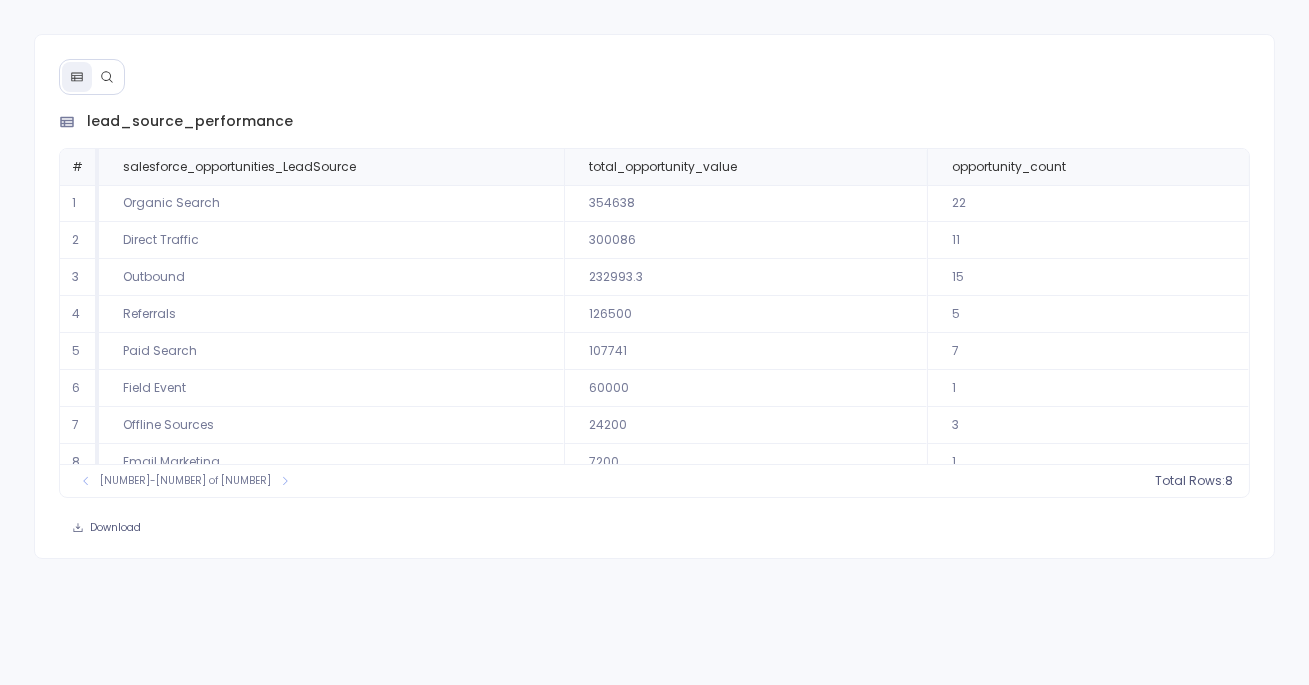click at bounding box center (107, 77) 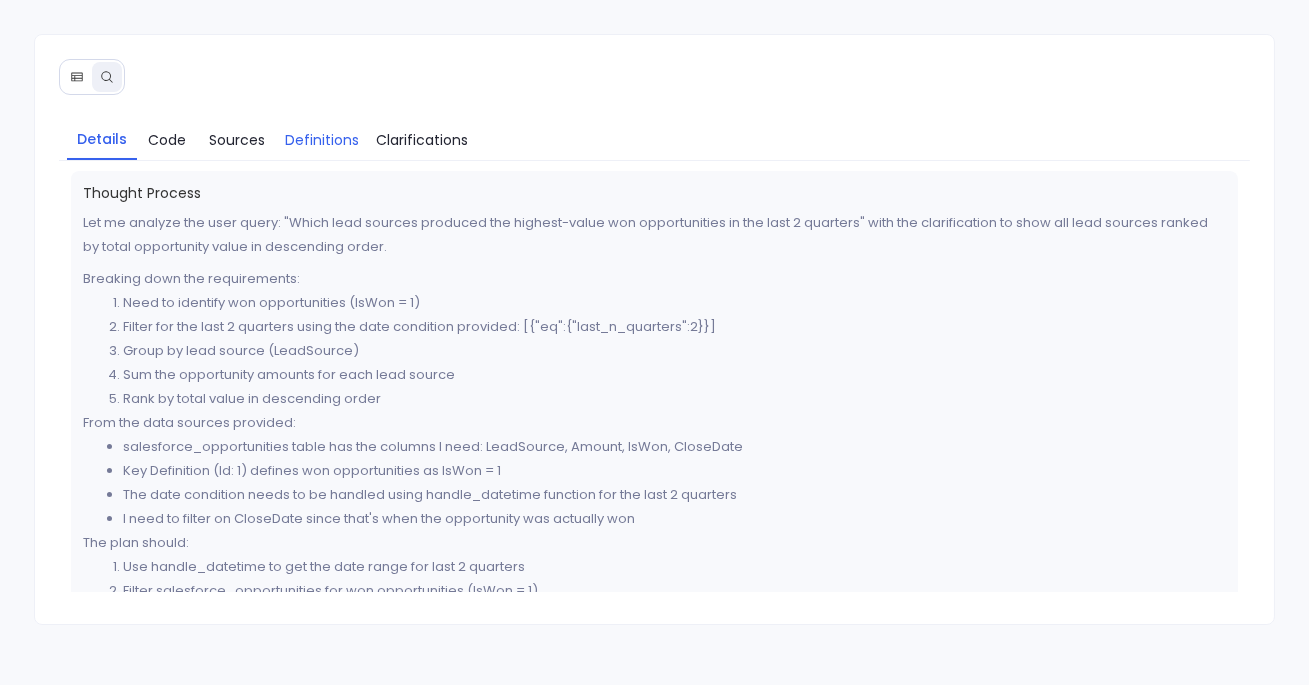 click on "Definitions" at bounding box center [322, 140] 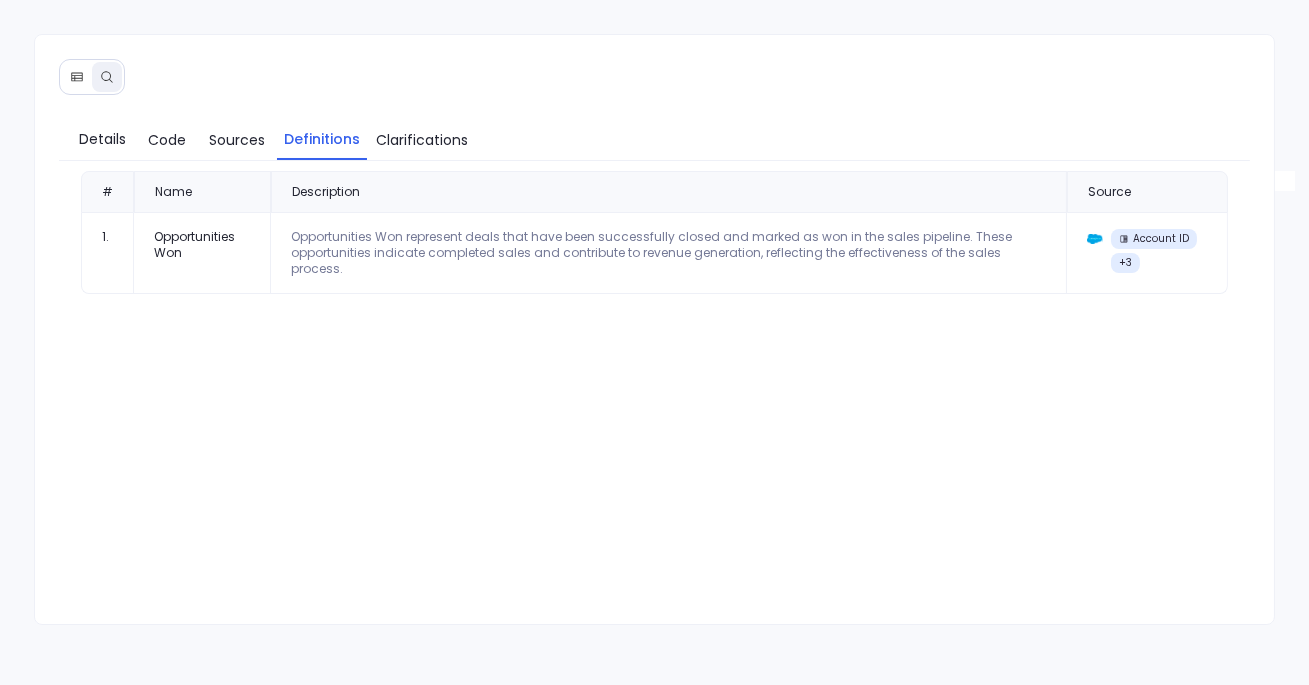 click at bounding box center [77, 77] 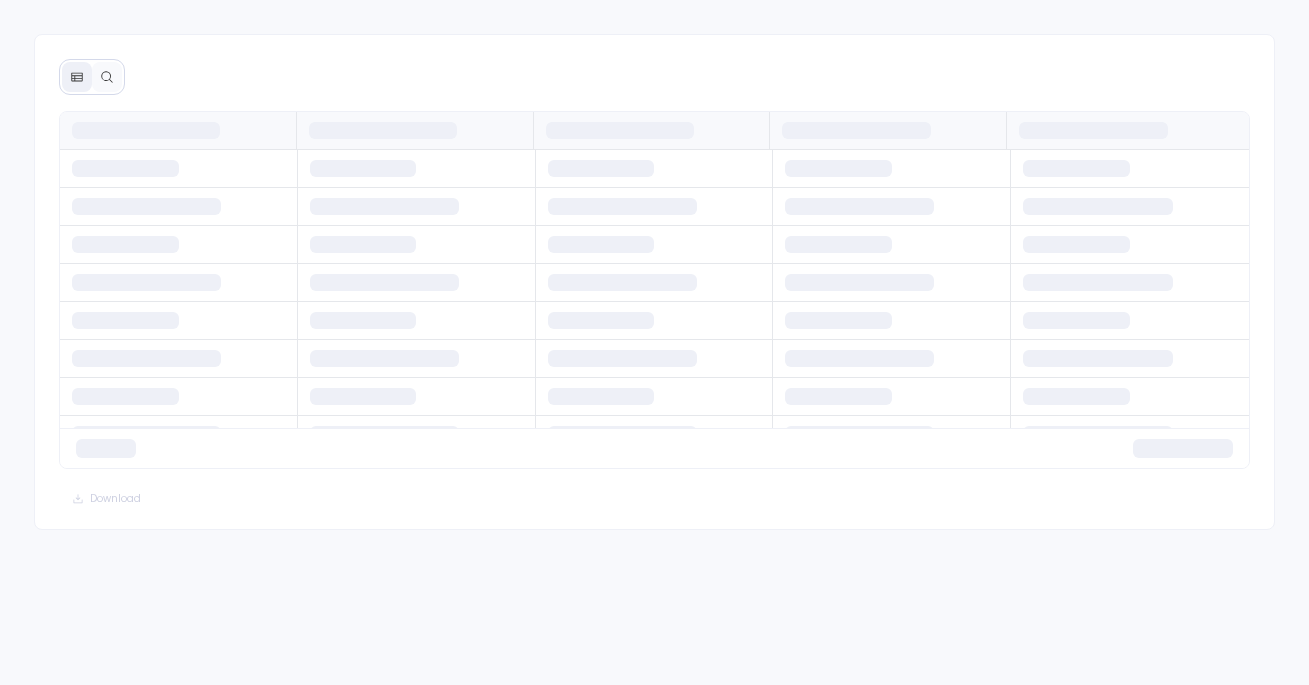 scroll, scrollTop: 0, scrollLeft: 0, axis: both 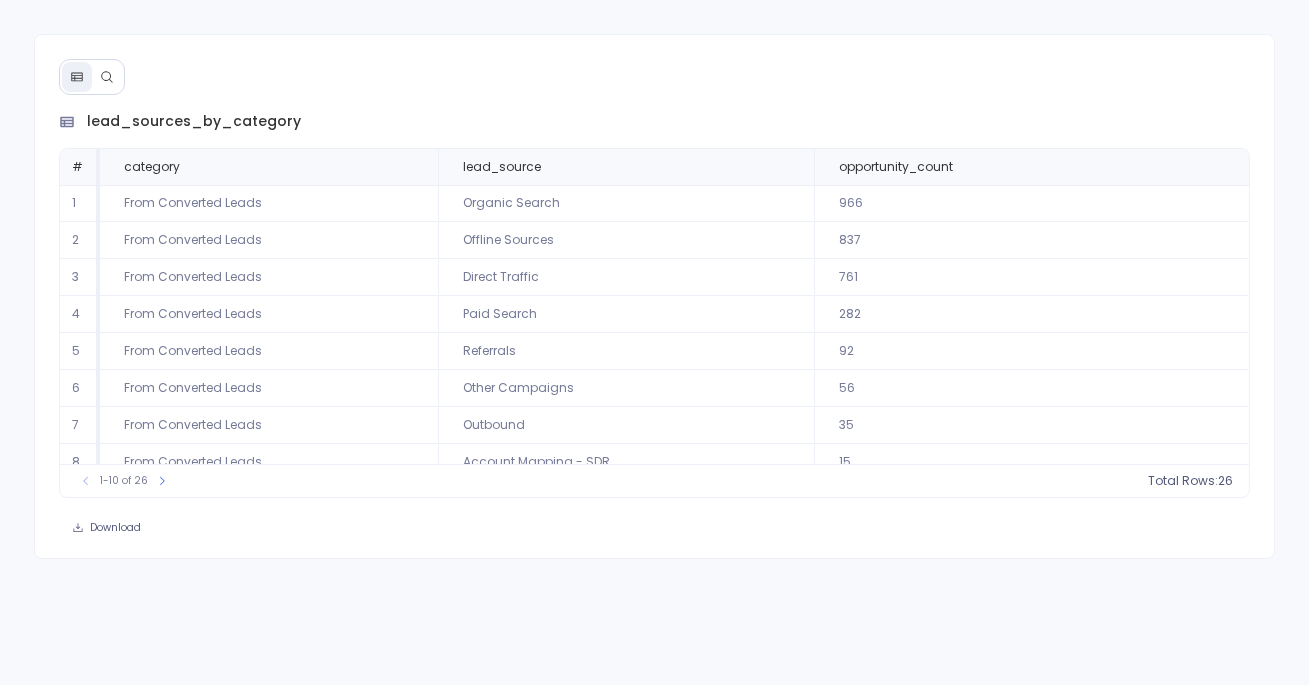 click 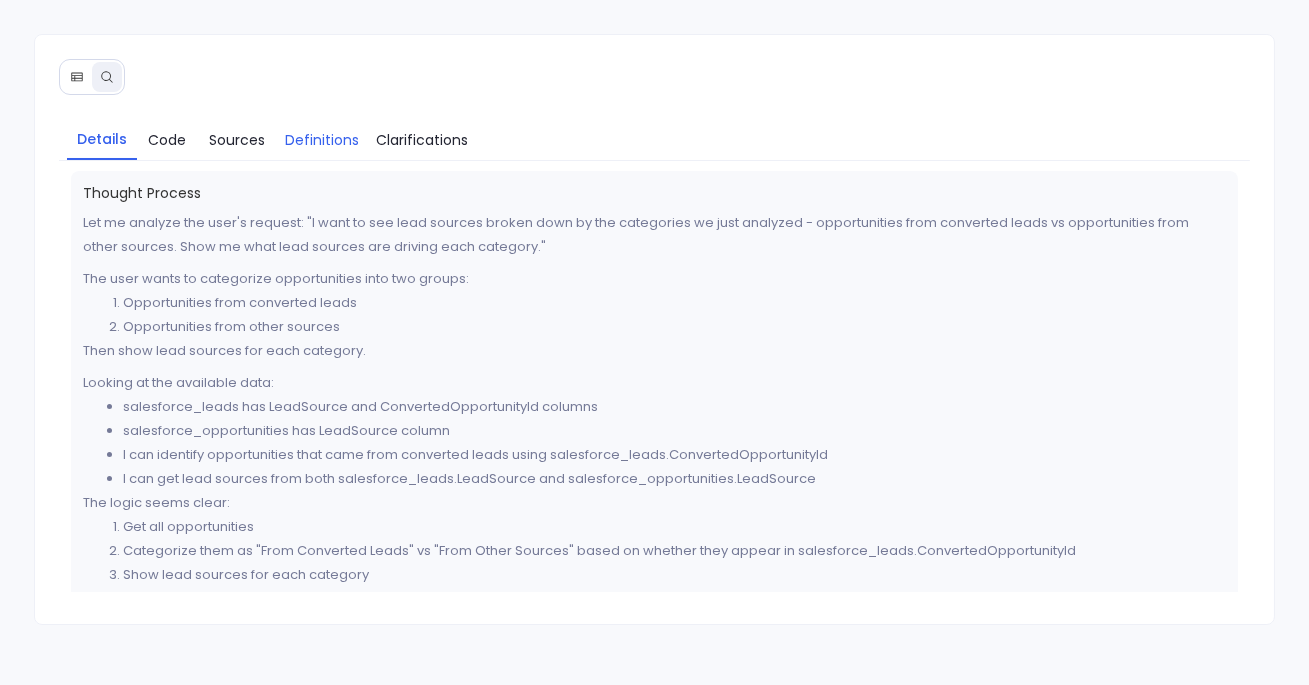 click on "Definitions" at bounding box center [322, 140] 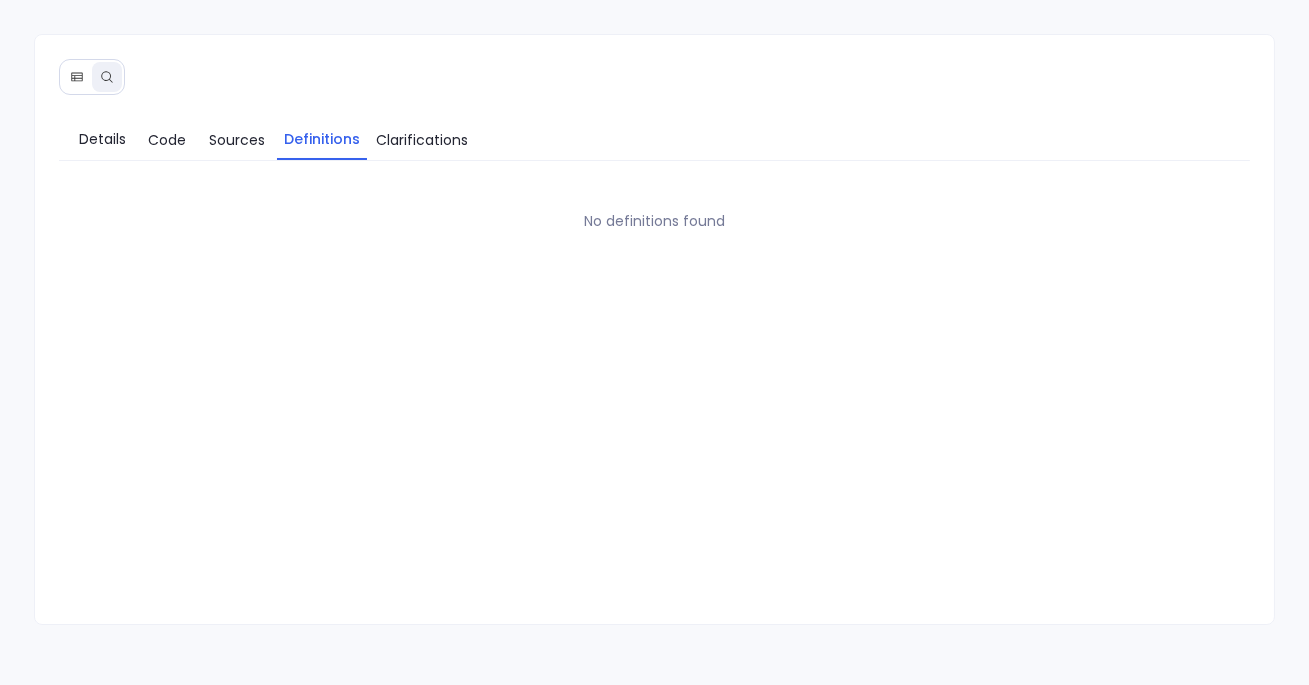 click at bounding box center [77, 77] 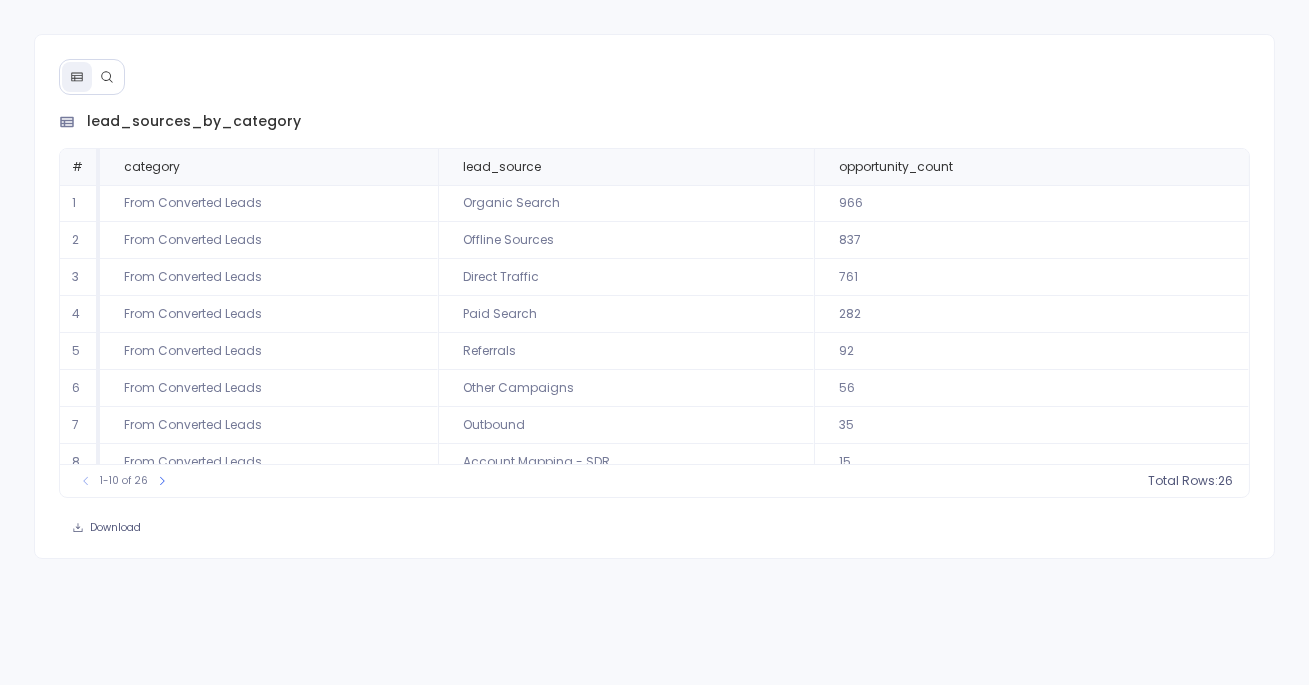 click at bounding box center [107, 77] 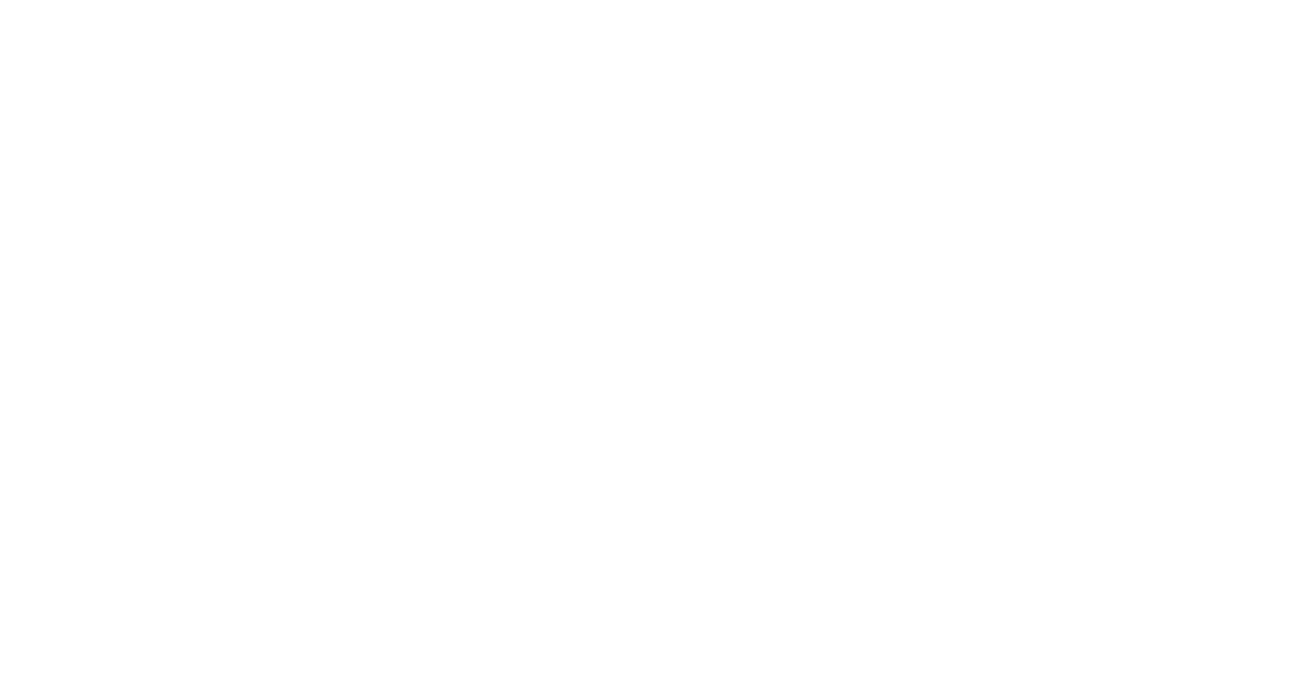 scroll, scrollTop: 0, scrollLeft: 0, axis: both 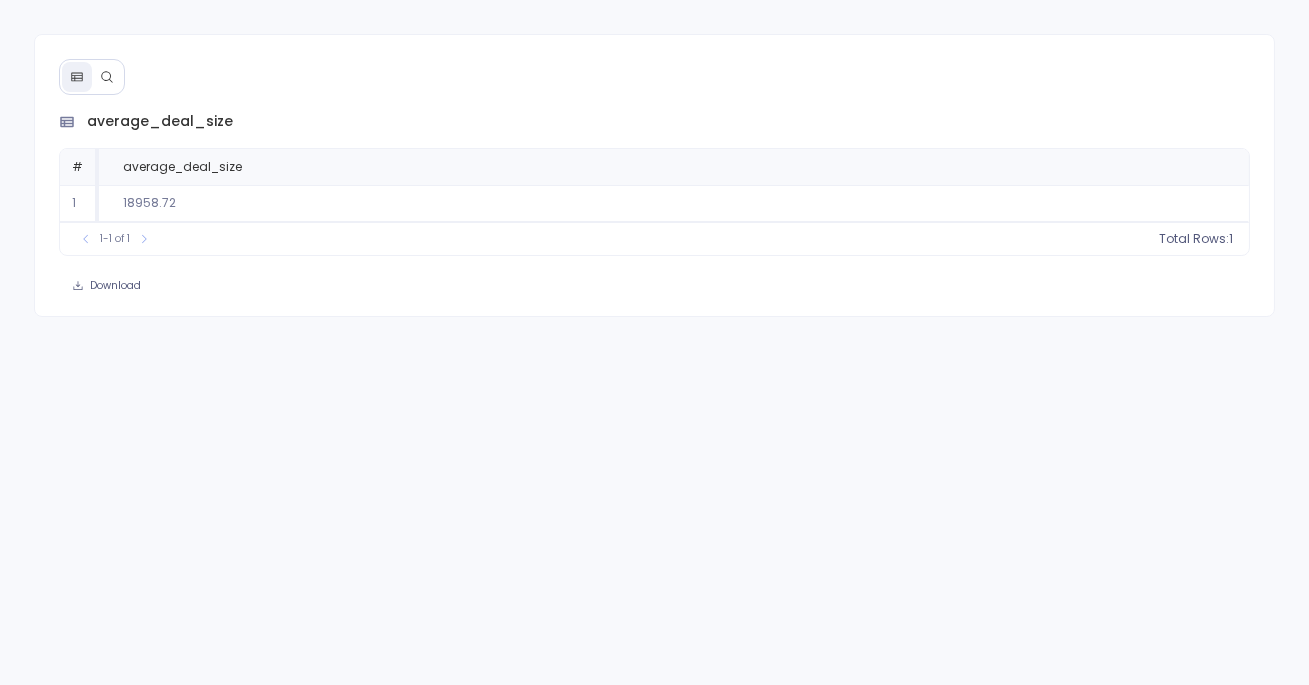 click 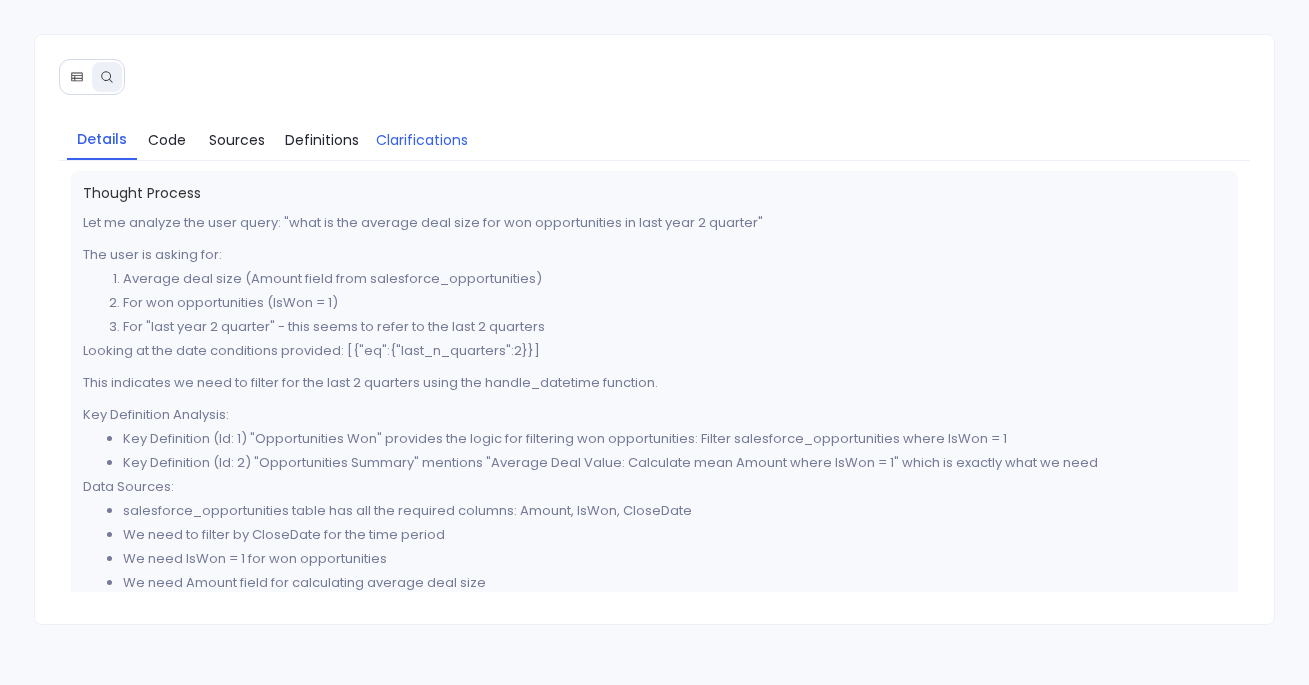 click on "Clarifications" at bounding box center [422, 140] 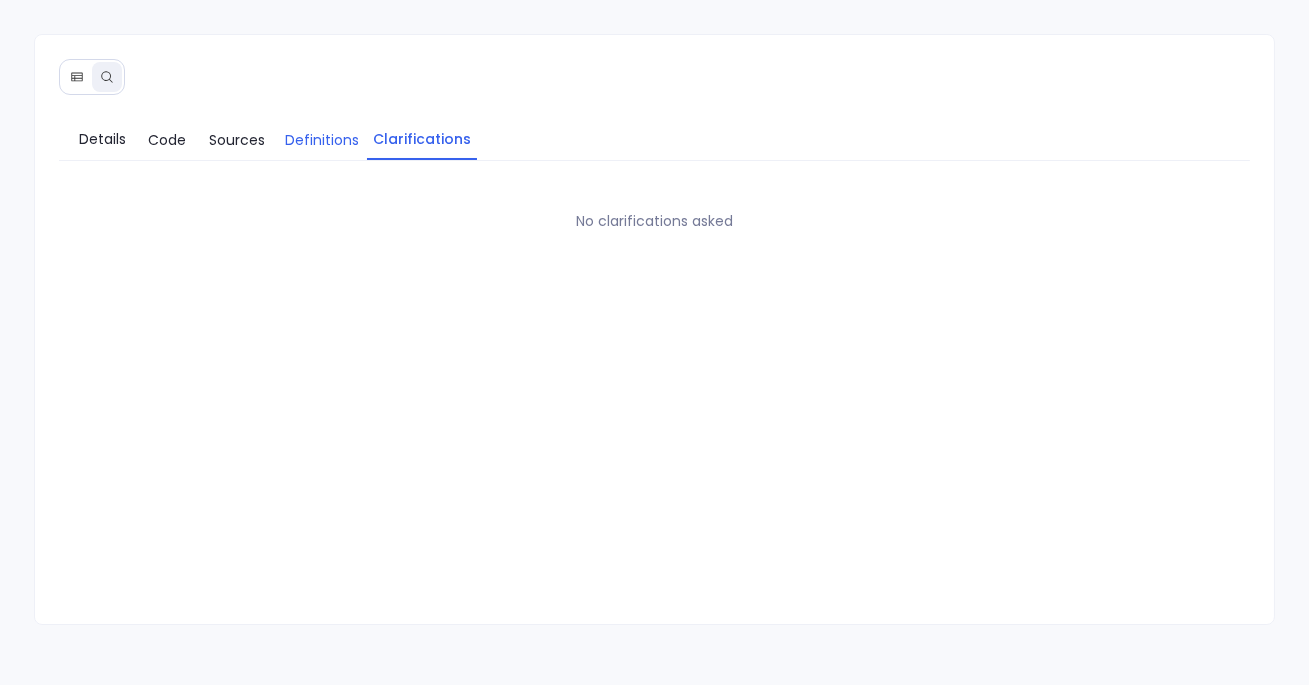 click on "[DEFINITIONS]" at bounding box center [322, 140] 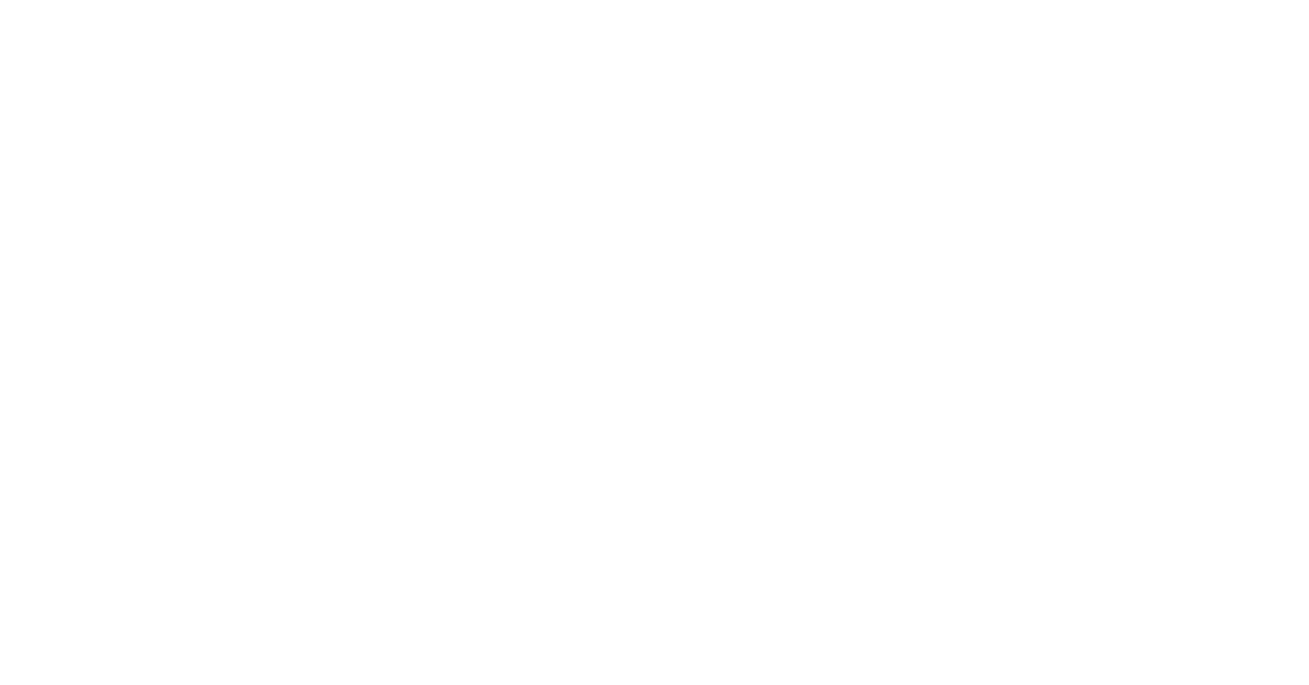 scroll, scrollTop: 0, scrollLeft: 0, axis: both 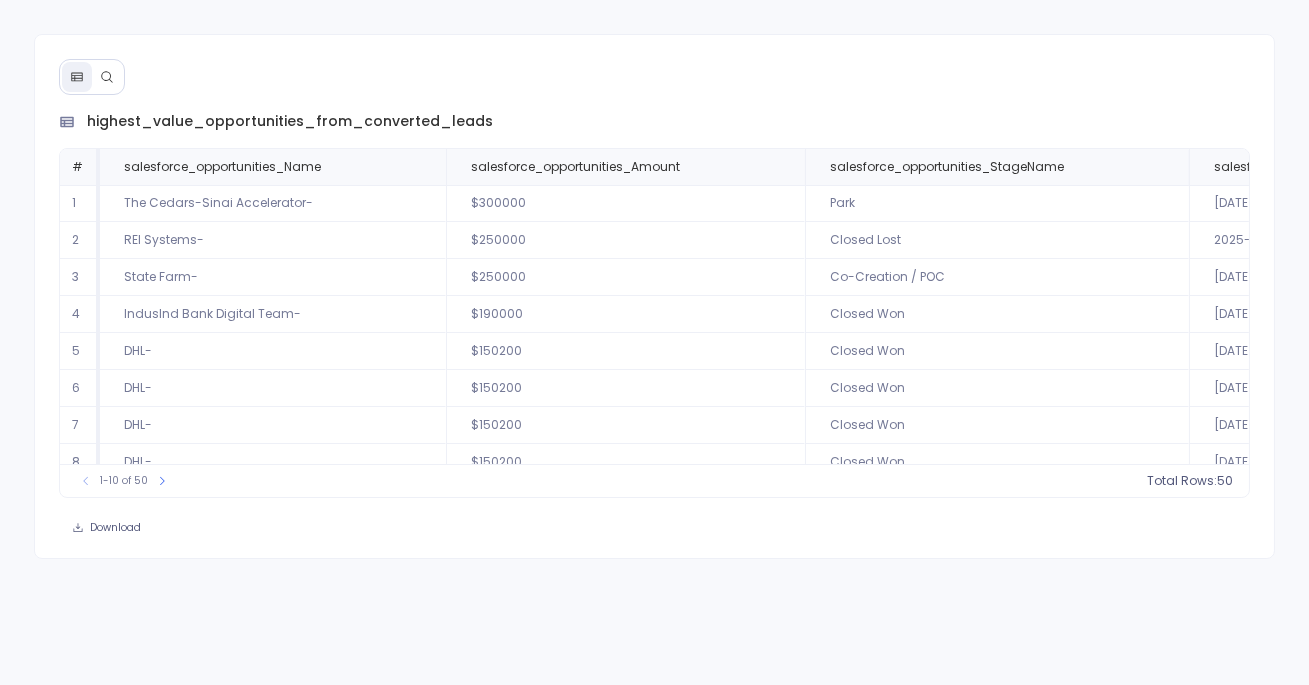 click at bounding box center (107, 77) 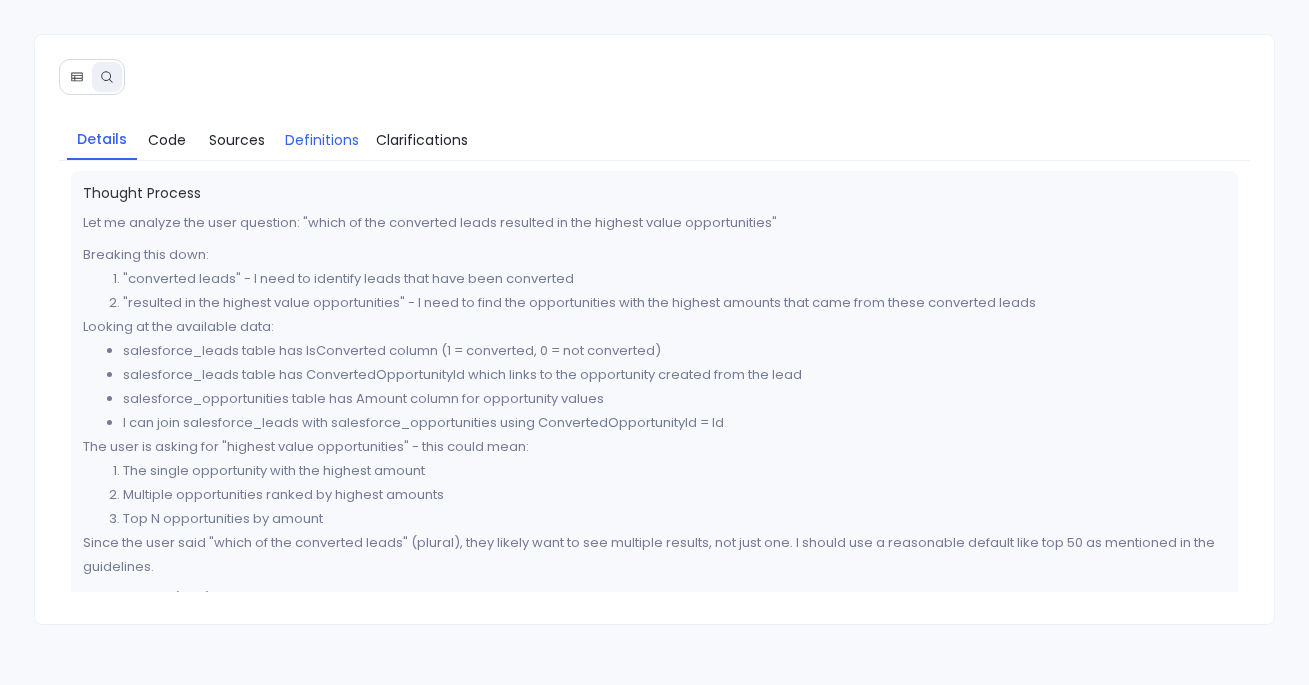 click on "Definitions" at bounding box center (322, 140) 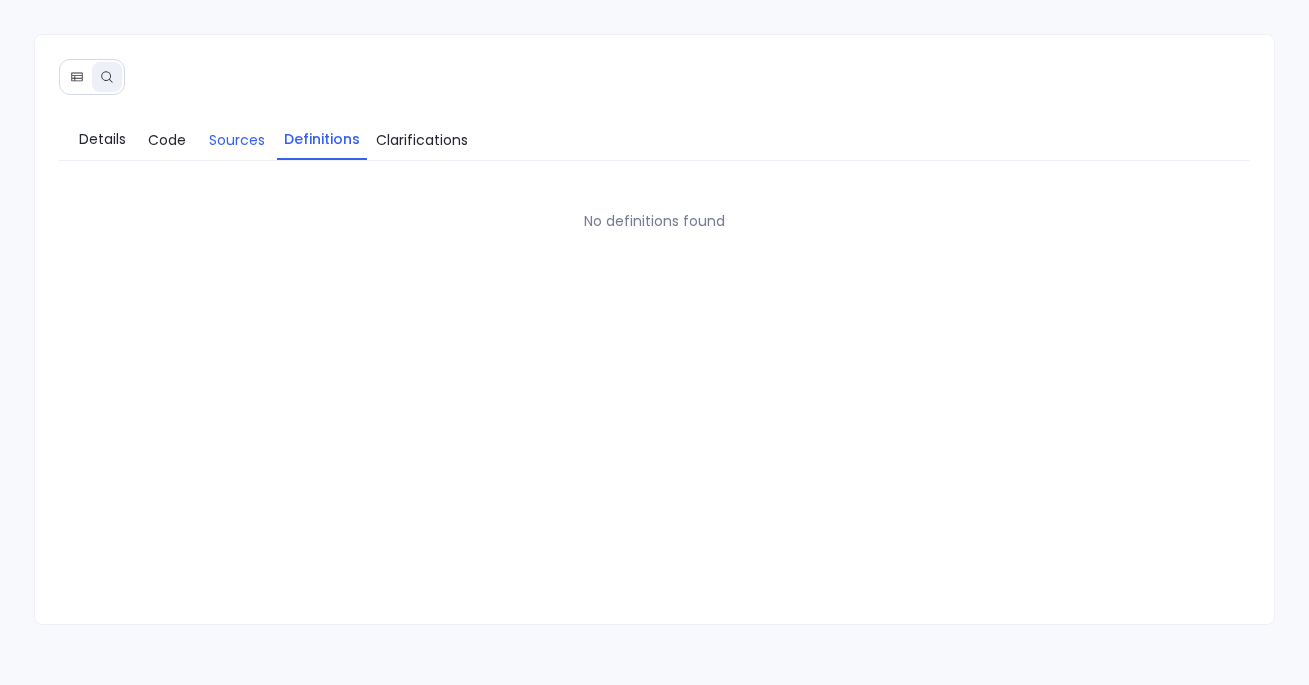 click on "Sources" at bounding box center [237, 140] 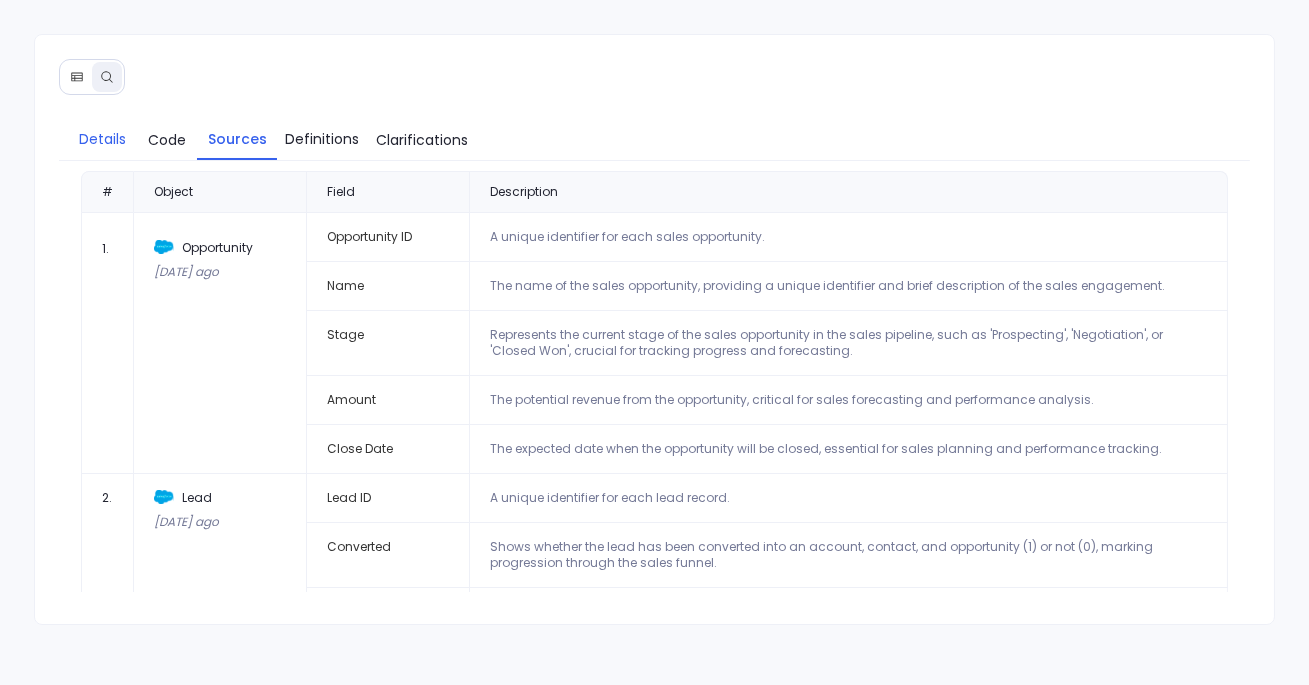 click on "Details" at bounding box center (102, 139) 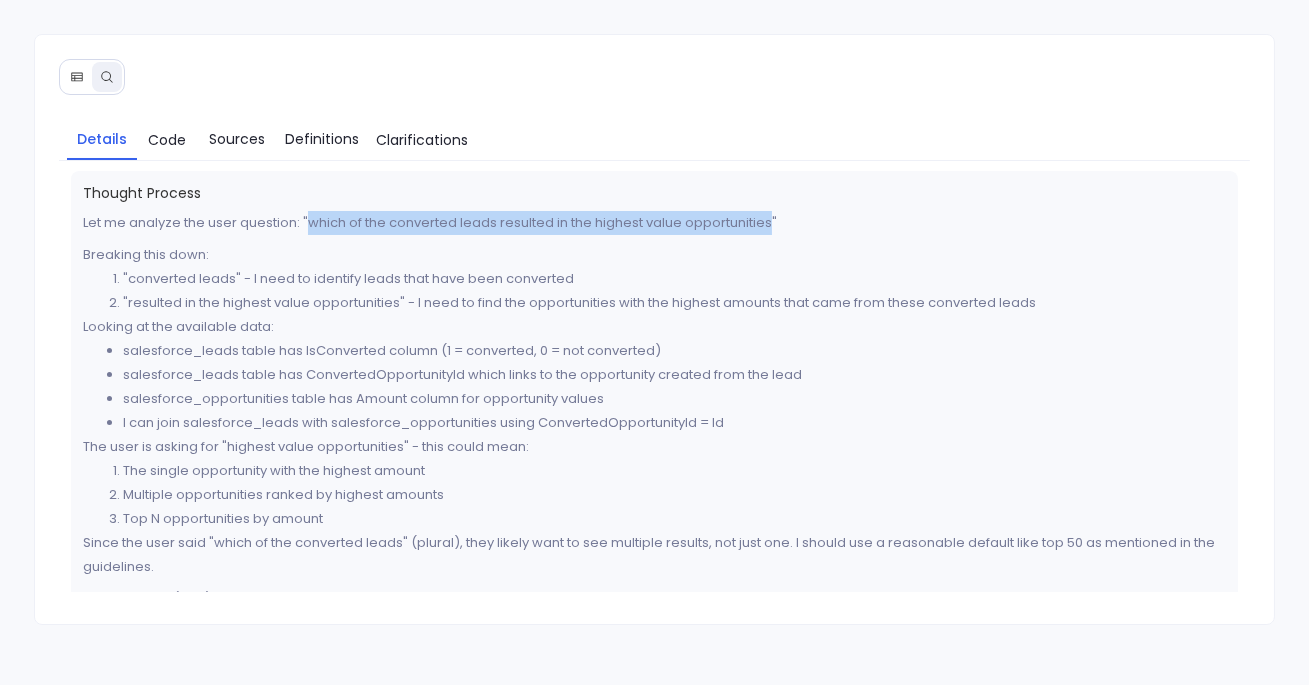 drag, startPoint x: 309, startPoint y: 224, endPoint x: 773, endPoint y: 228, distance: 464.01724 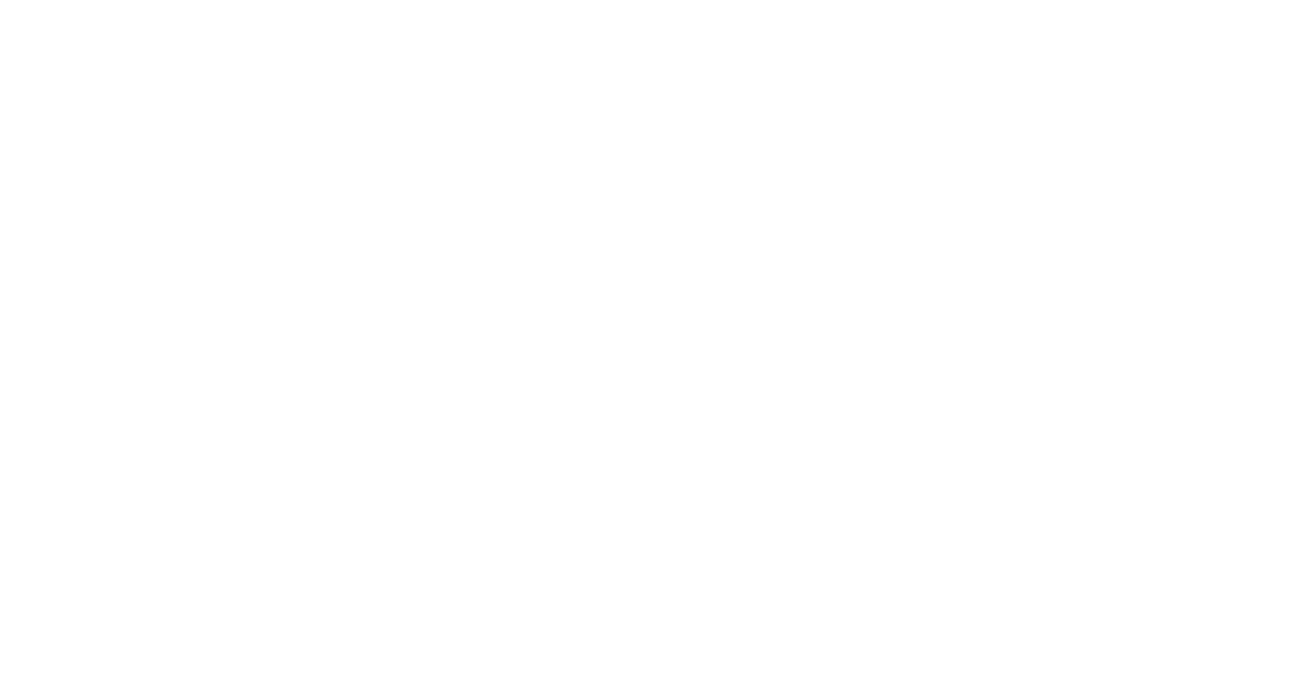 scroll, scrollTop: 0, scrollLeft: 0, axis: both 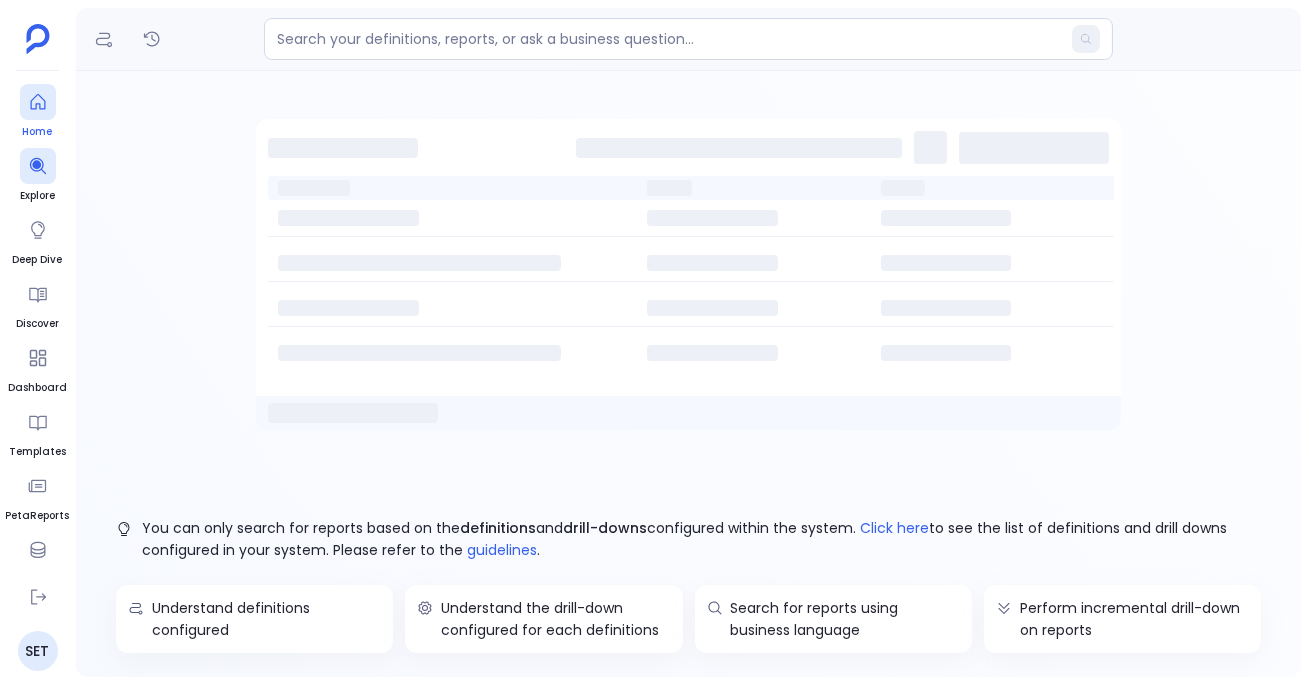 click at bounding box center [38, 102] 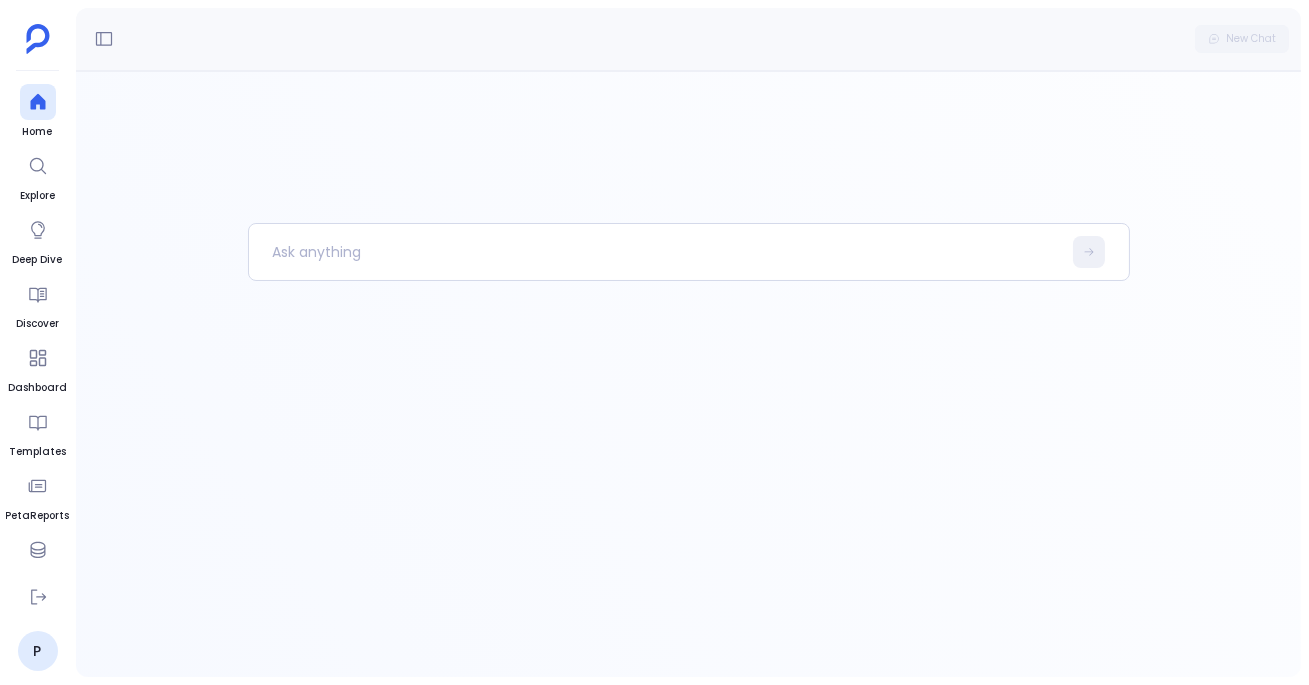click at bounding box center [688, 374] 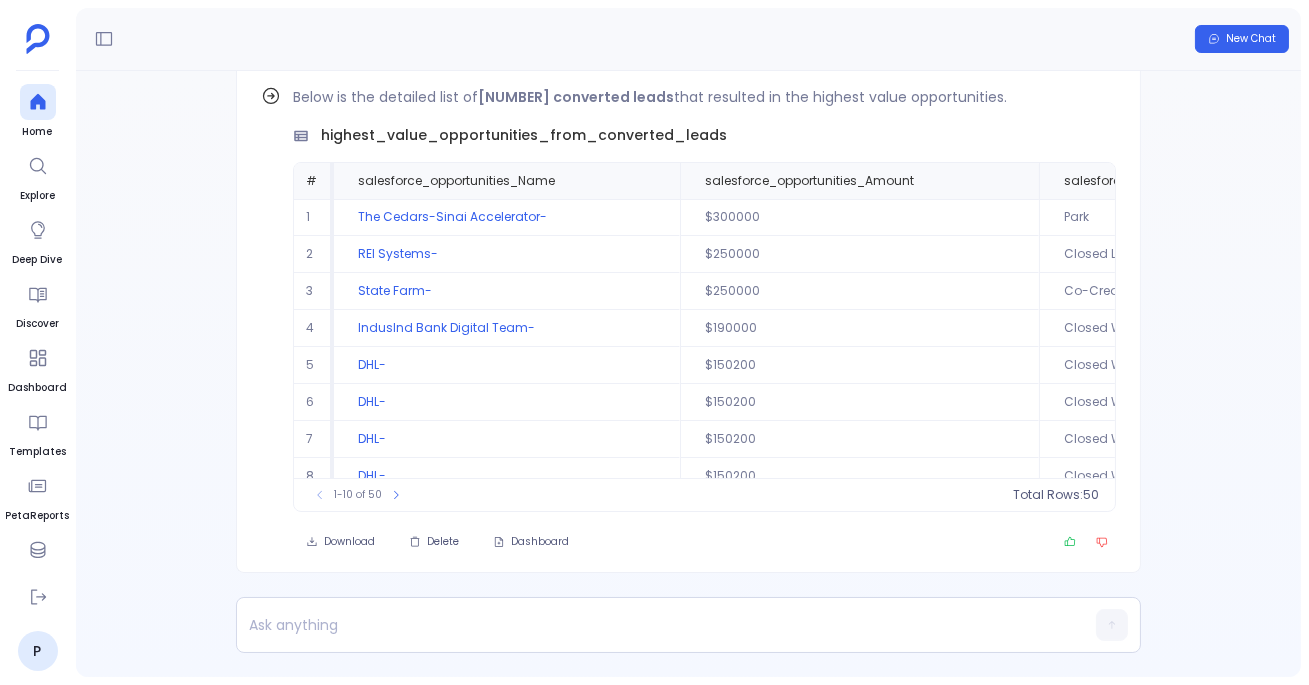 scroll, scrollTop: -84, scrollLeft: 0, axis: vertical 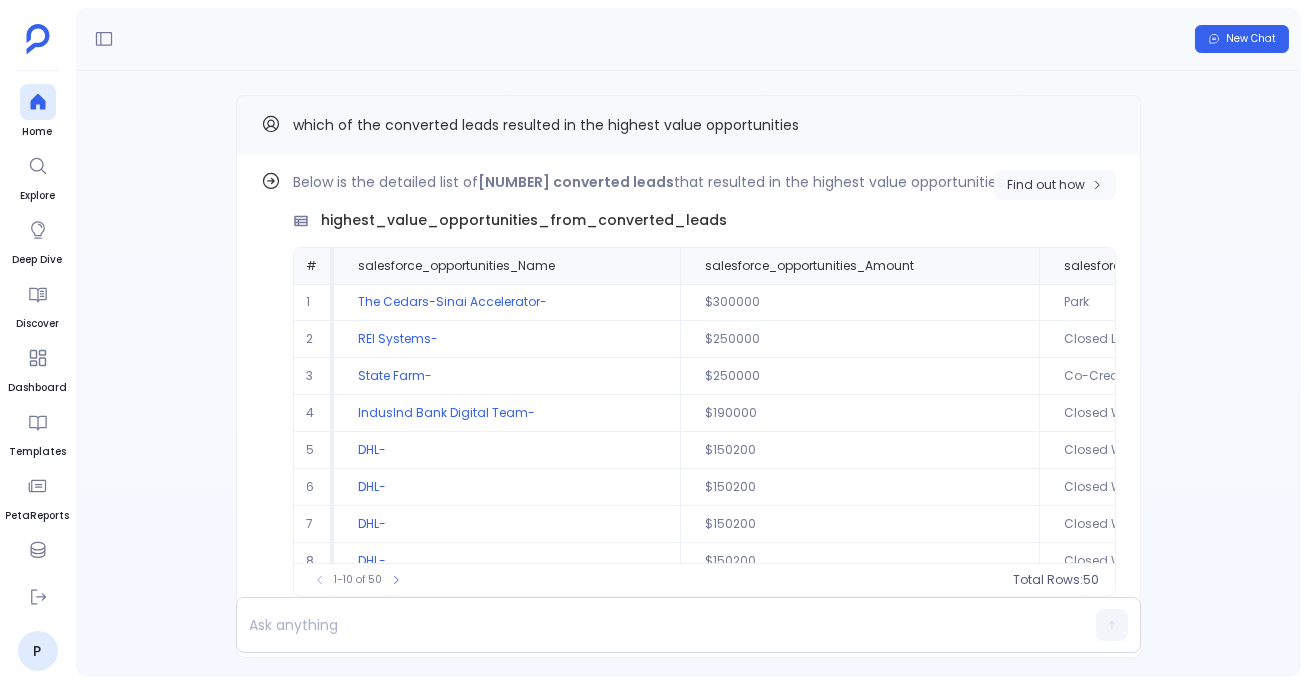 click on "Find out how" at bounding box center [1046, 185] 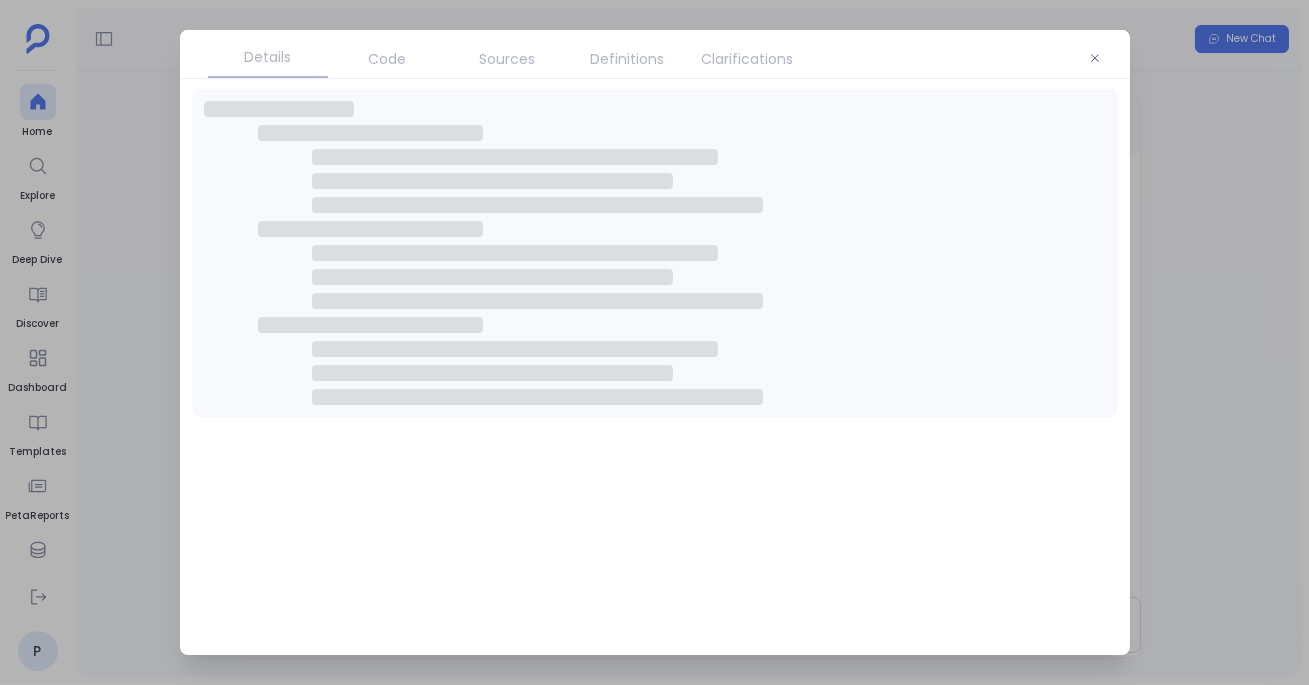 click on "Definitions" at bounding box center (628, 59) 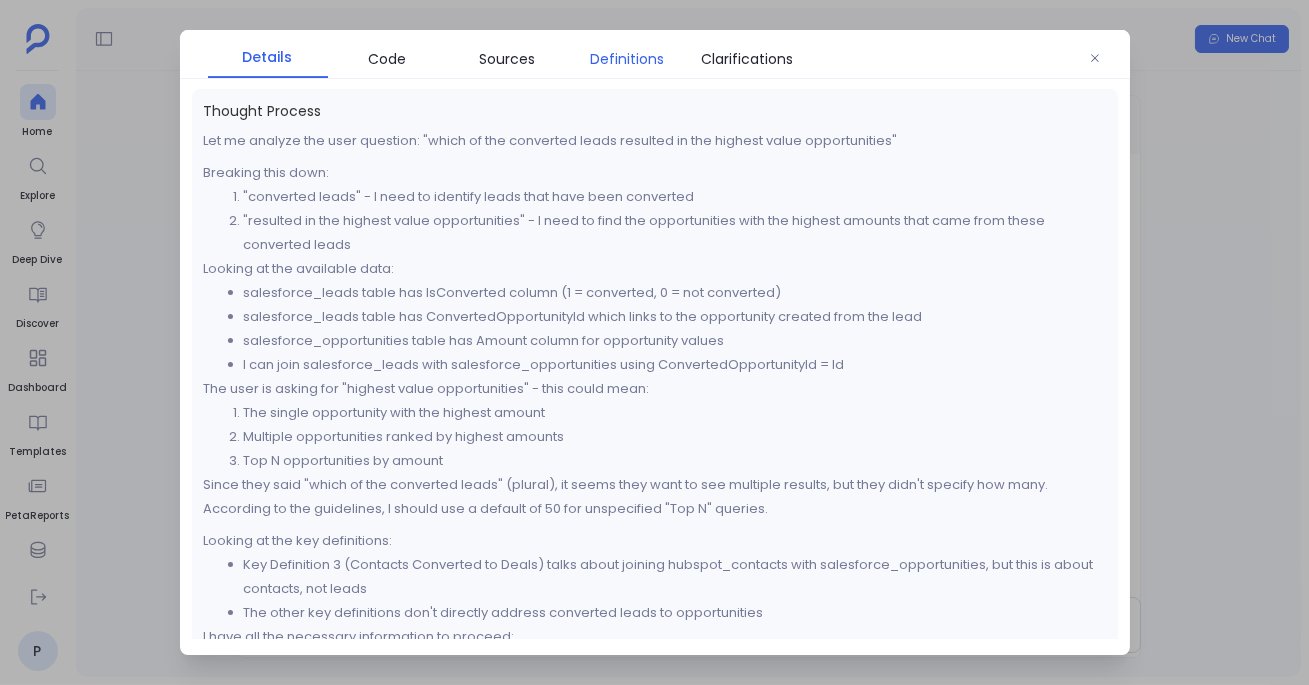 click on "Definitions" at bounding box center (628, 59) 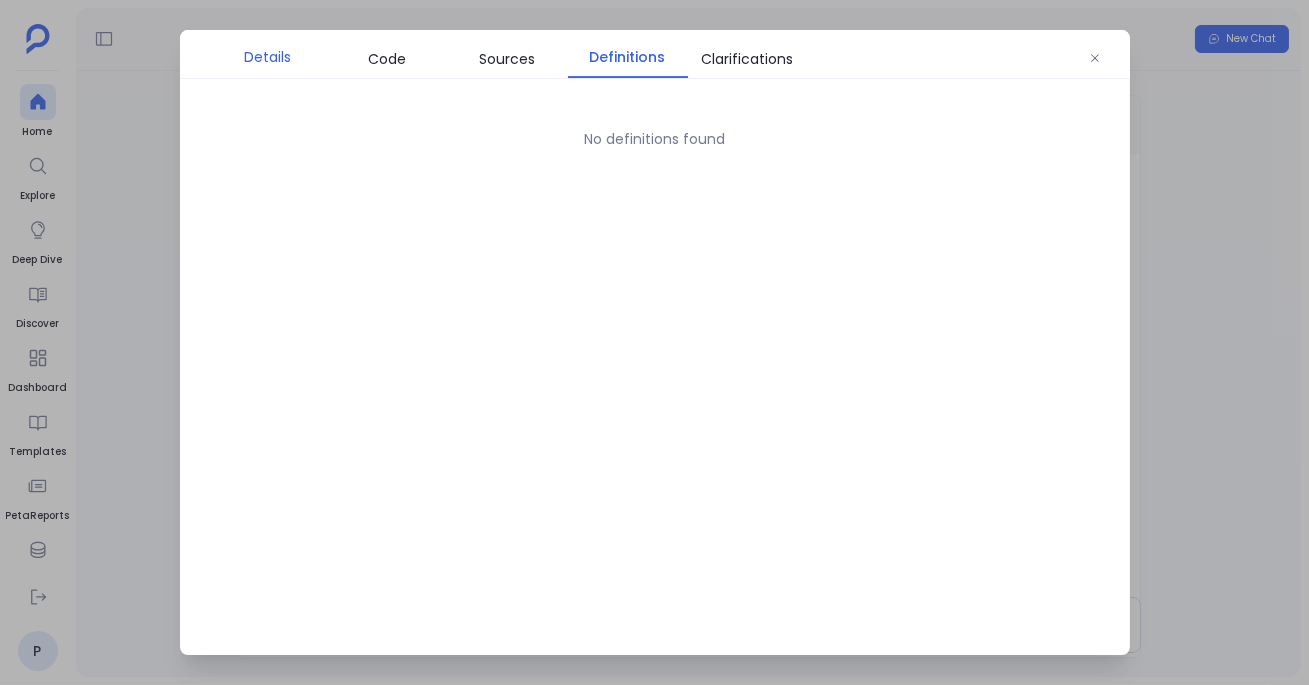 click on "Details" at bounding box center [268, 57] 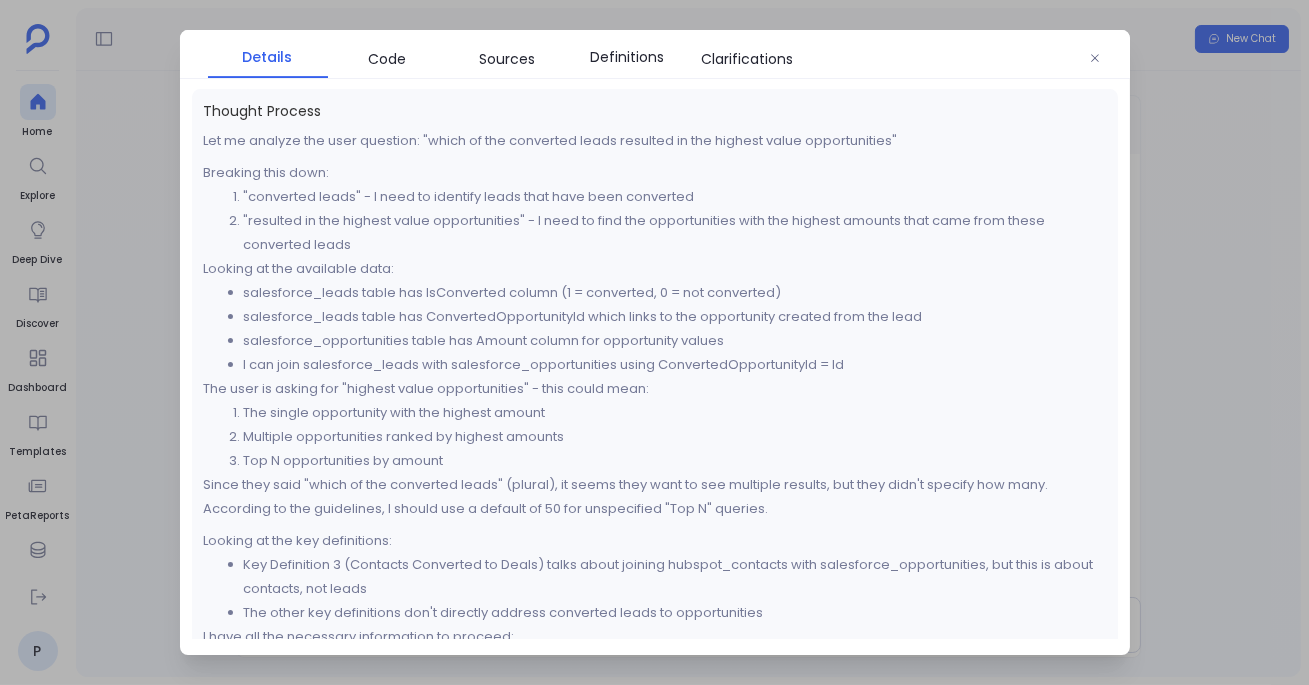 click on "Thought Process Let me analyze the user question: "which of the converted leads resulted in the highest value opportunities"
Breaking this down:
"converted leads" - I need to identify leads that have been converted
"resulted in the highest value opportunities" - I need to find the opportunities with the highest amounts that came from these converted leads
Looking at the available data:
salesforce_leads table has IsConverted column (1 = converted, 0 = not converted)
salesforce_leads table has ConvertedOpportunityId which links to the opportunity created from the lead
salesforce_opportunities table has Amount column for opportunity values
I can join salesforce_leads with salesforce_opportunities using ConvertedOpportunityId = Id
The user is asking for "highest value opportunities" - this could mean:
The single opportunity with the highest amount
Multiple opportunities ranked by highest amounts
Top N opportunities by amount
Looking at the key definitions:" at bounding box center [655, 364] 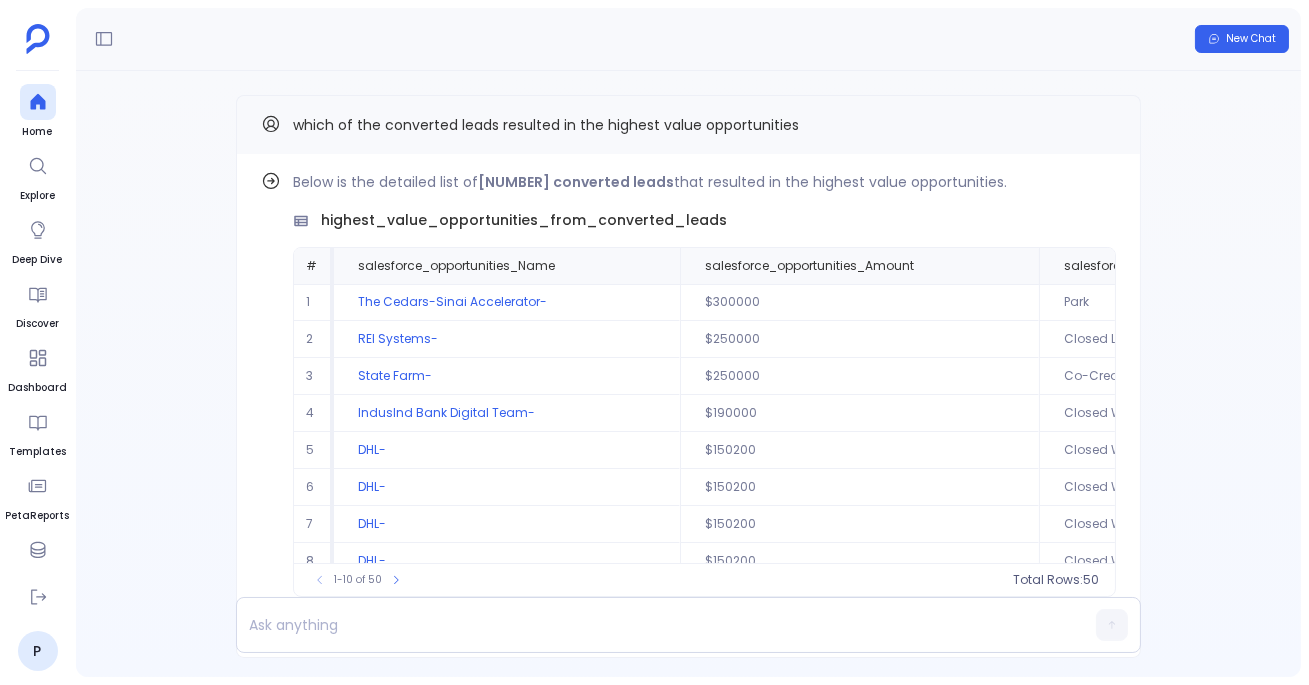 scroll, scrollTop: 80, scrollLeft: 0, axis: vertical 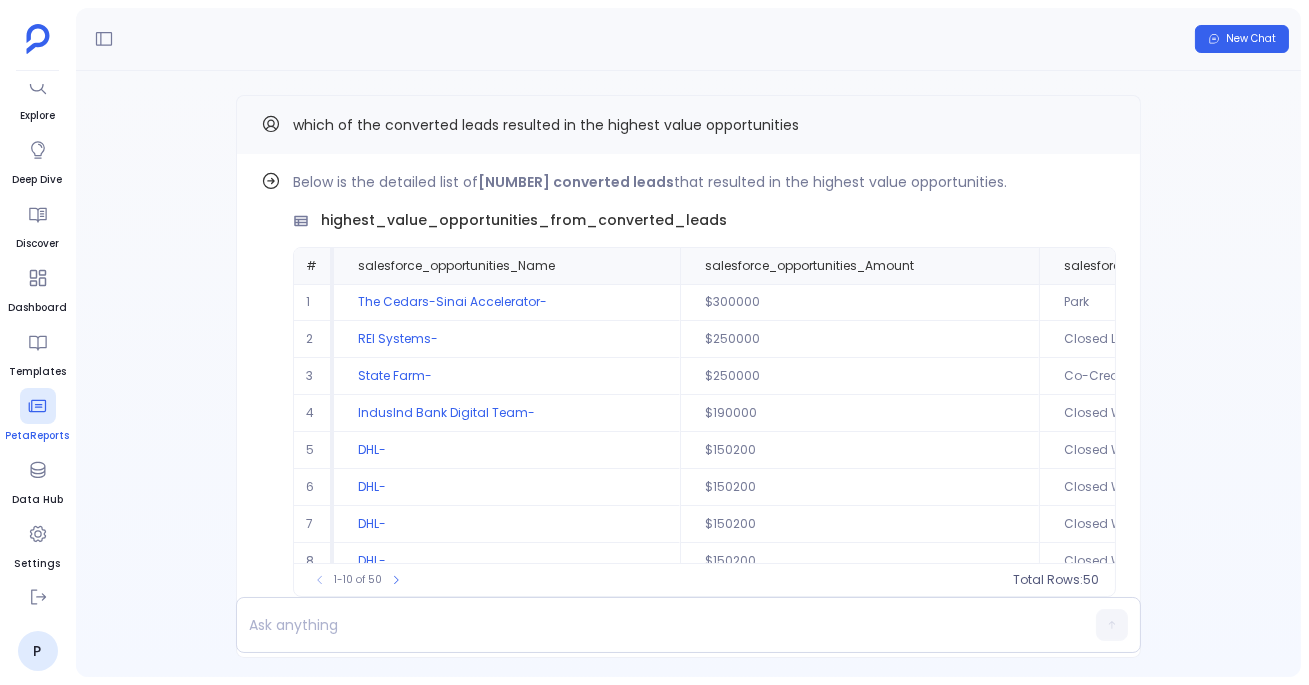 click on "PetaReports" at bounding box center (38, 436) 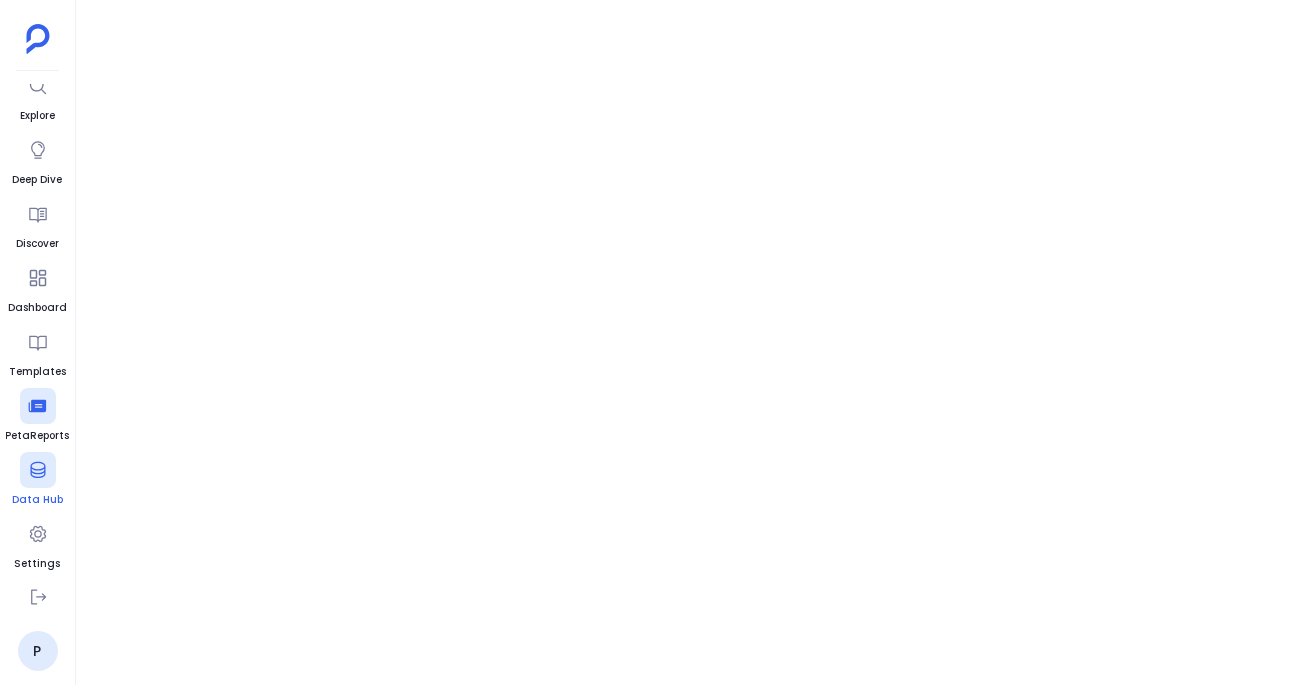 click on "Data Hub" at bounding box center [37, 500] 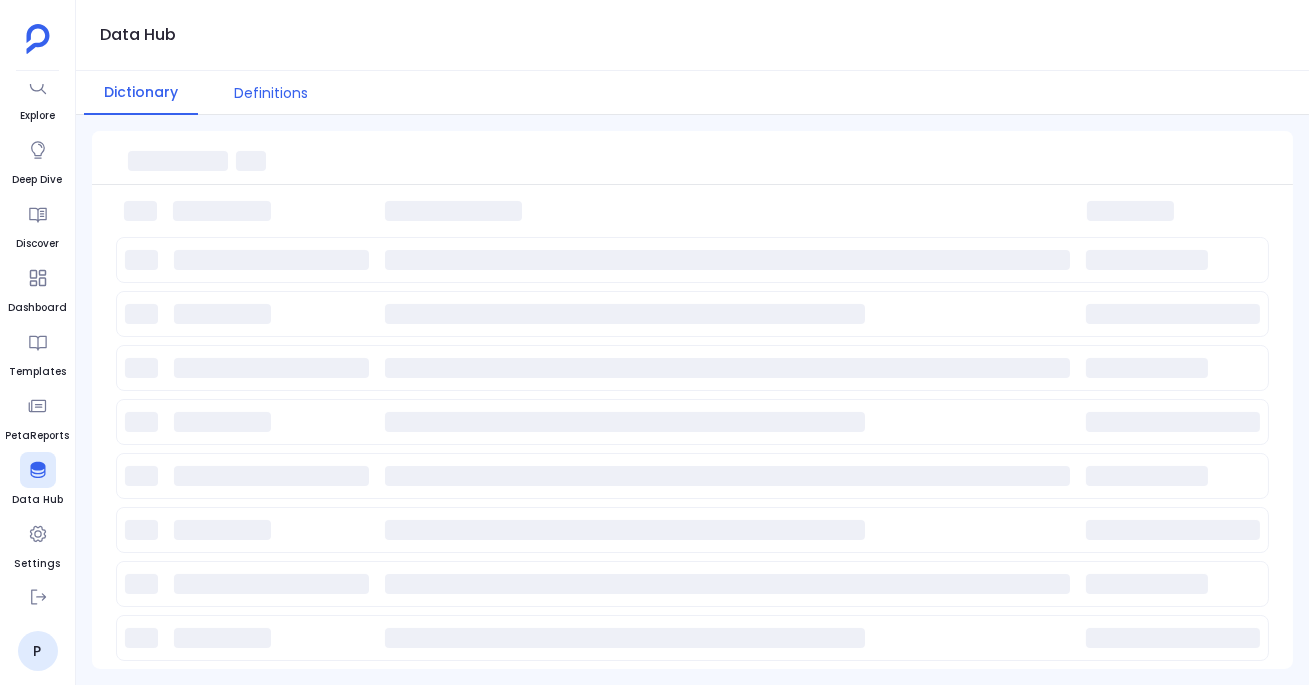 click on "Definitions" at bounding box center [271, 93] 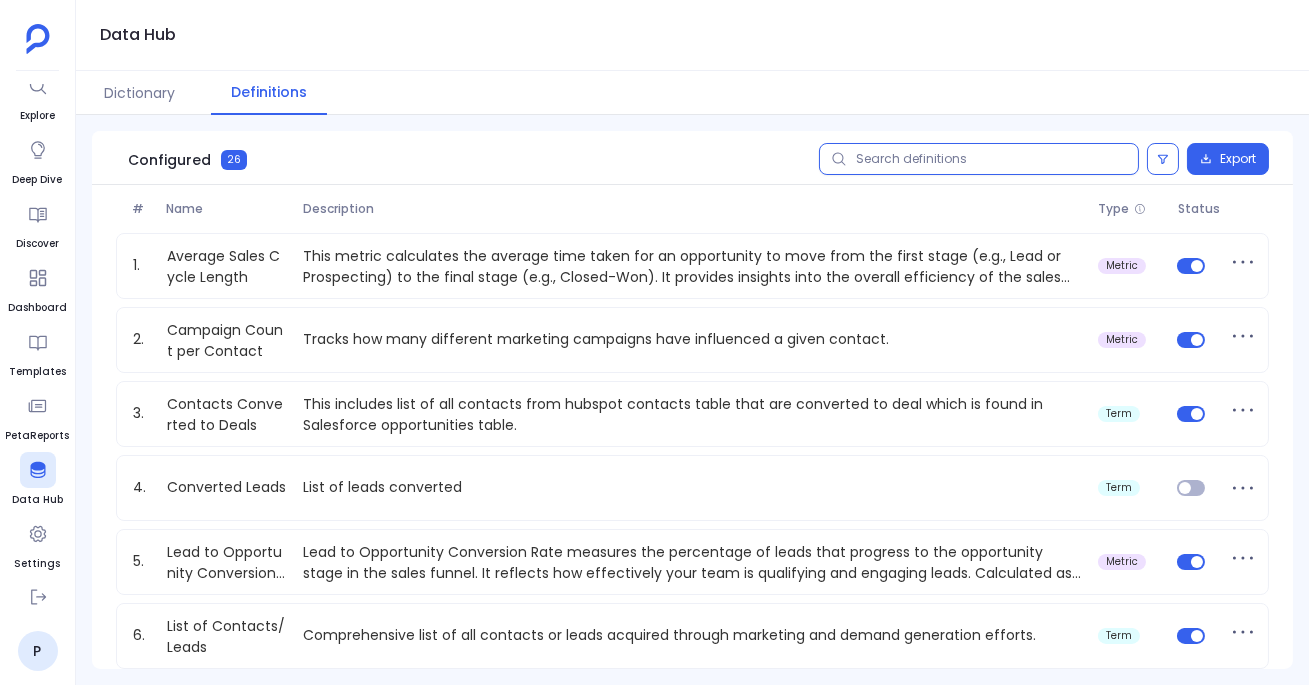 click at bounding box center (979, 159) 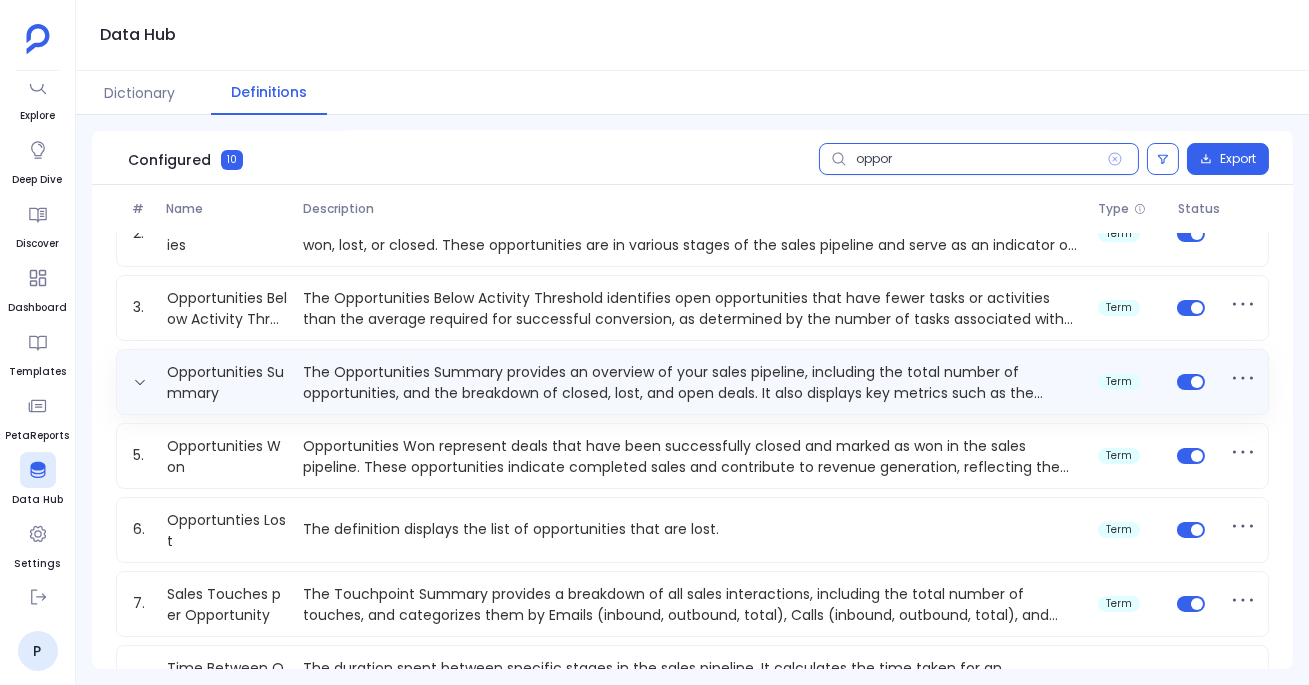 scroll, scrollTop: 108, scrollLeft: 0, axis: vertical 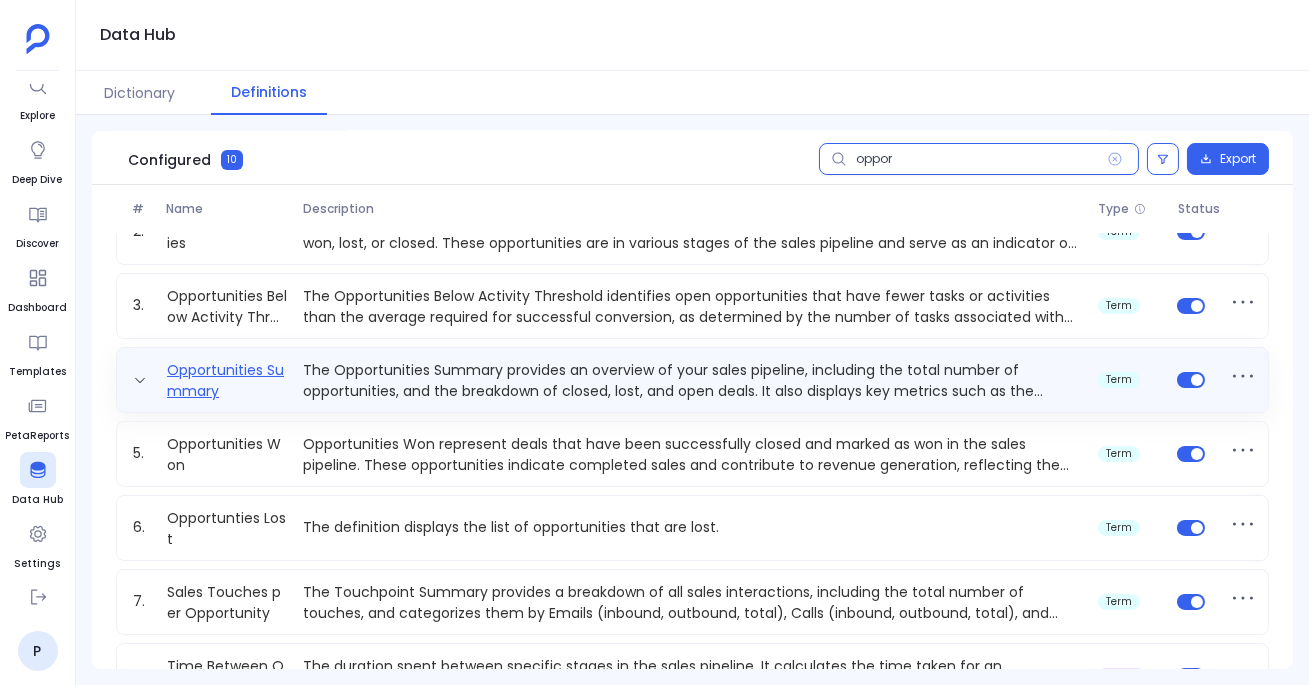 type on "oppor" 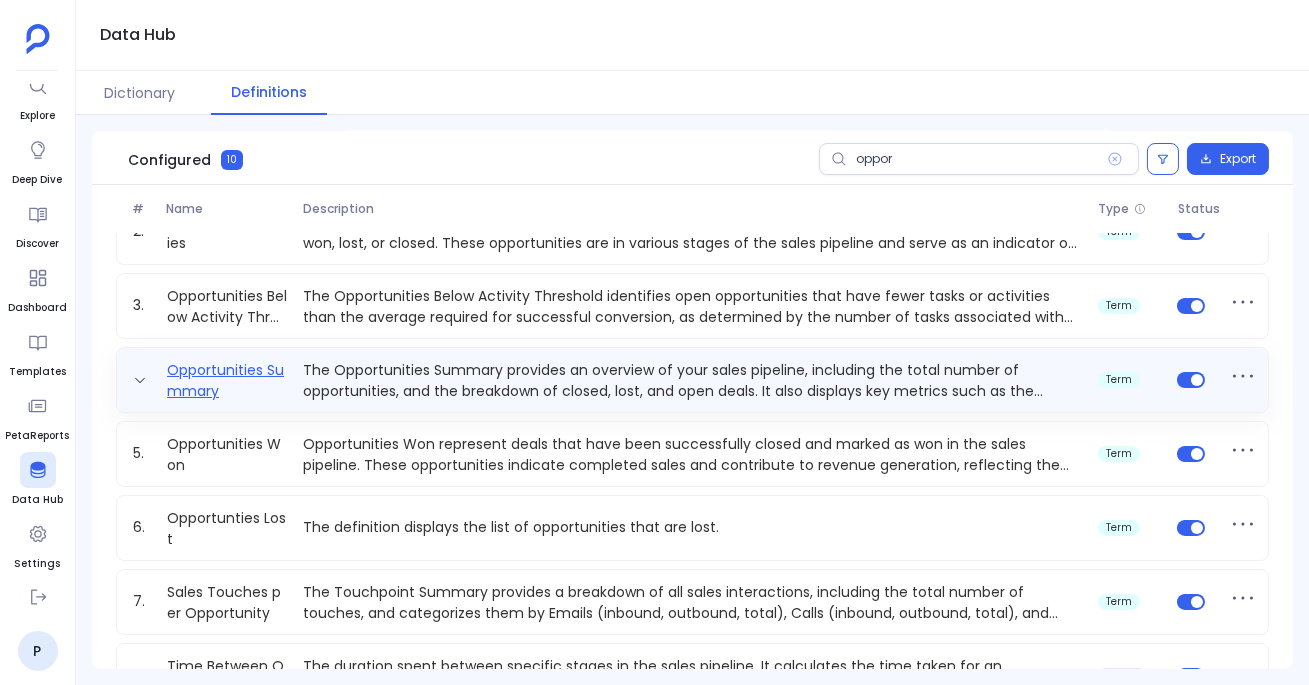 click on "Opportunities Summary" at bounding box center (227, 380) 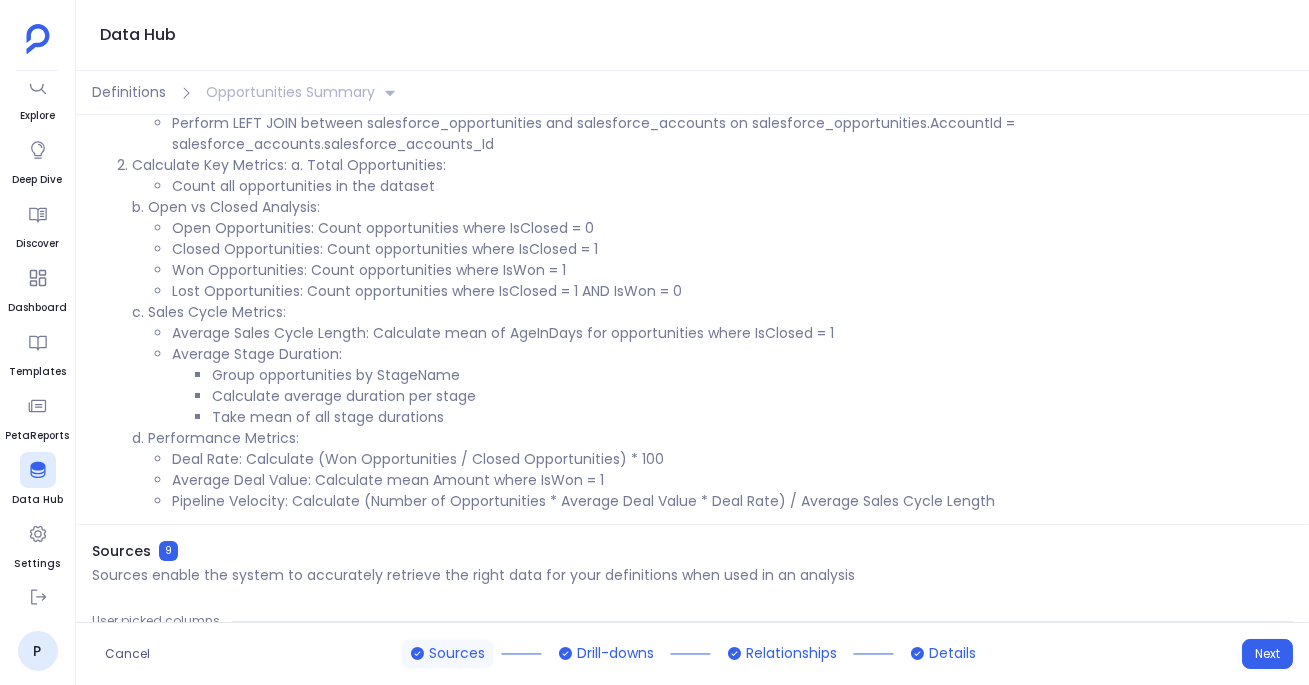 scroll, scrollTop: 134, scrollLeft: 0, axis: vertical 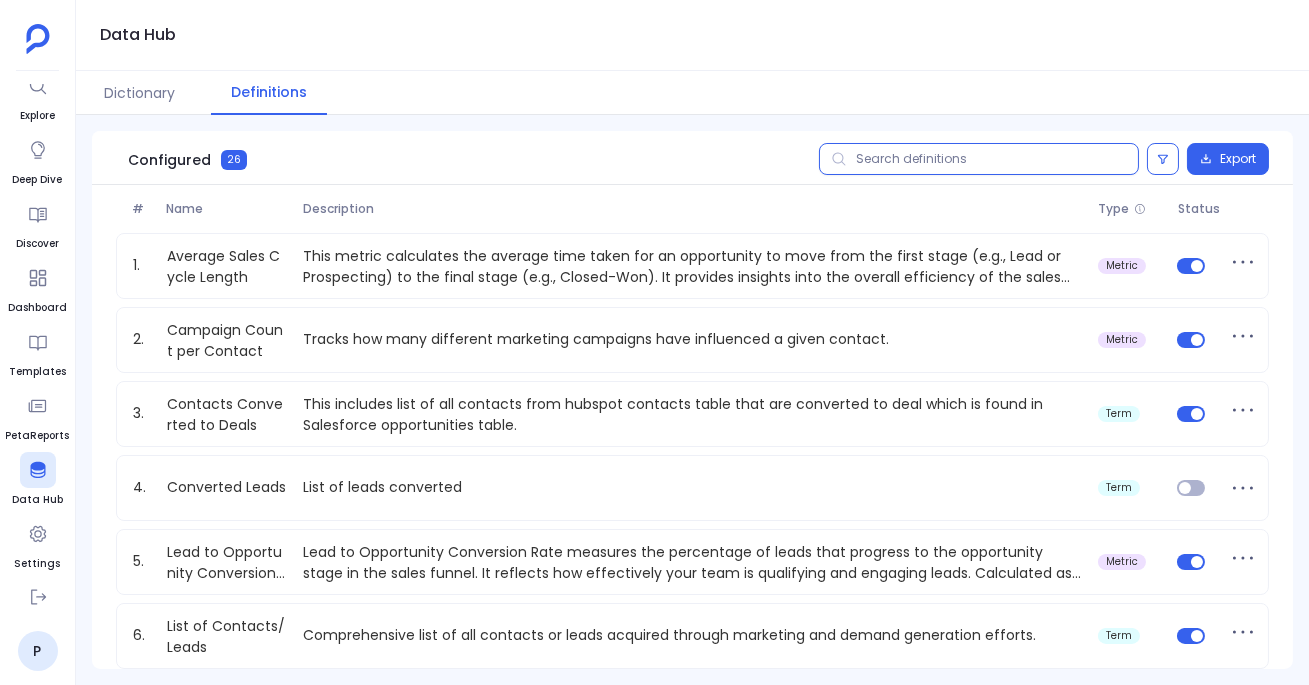 click at bounding box center [979, 159] 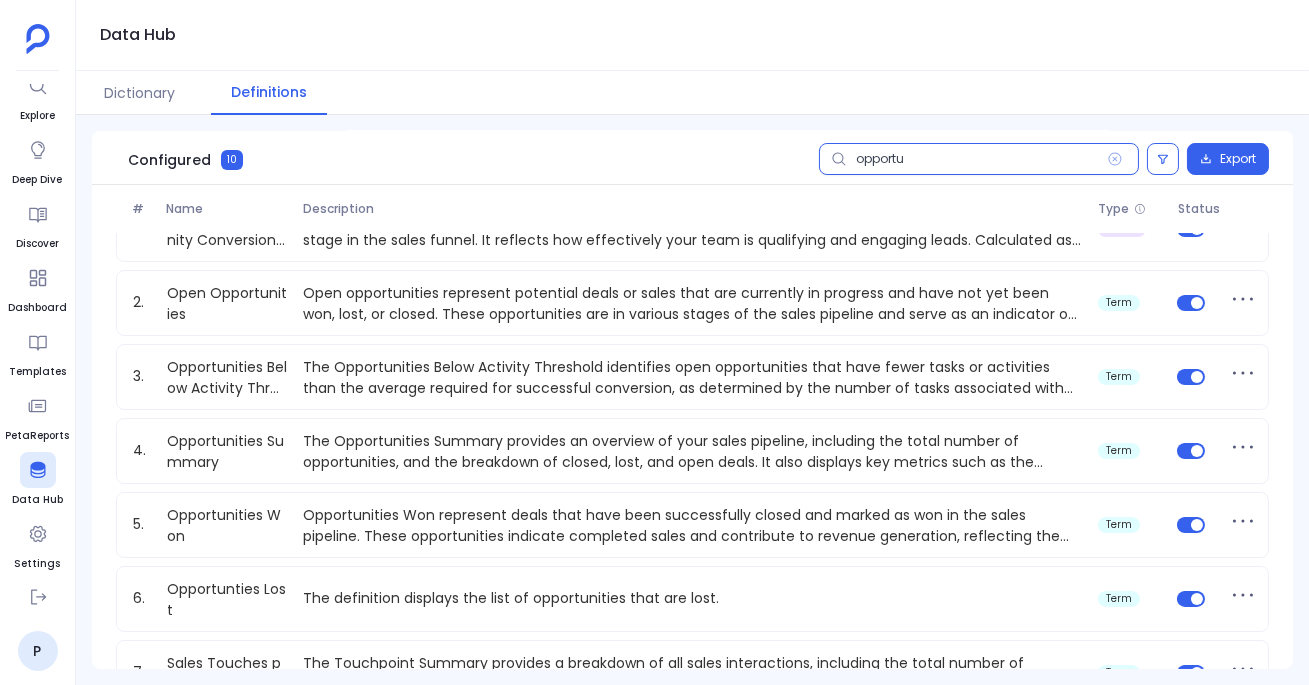 scroll, scrollTop: 0, scrollLeft: 0, axis: both 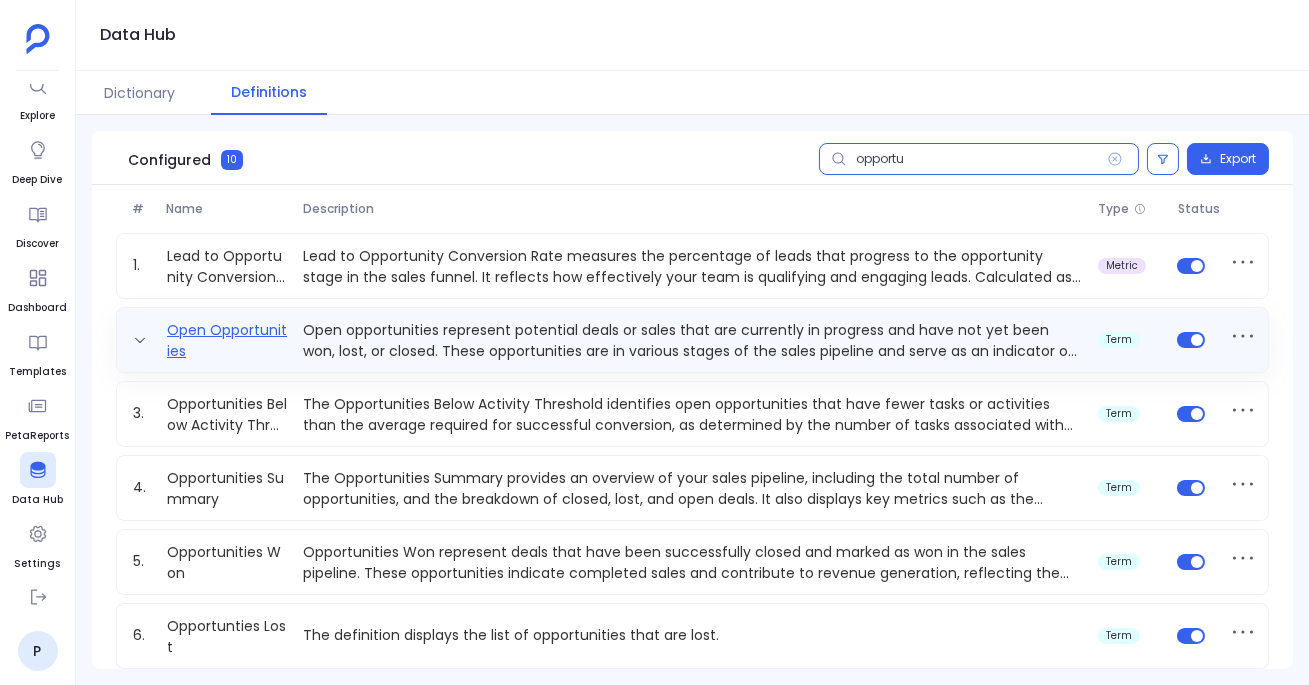 type on "opportu" 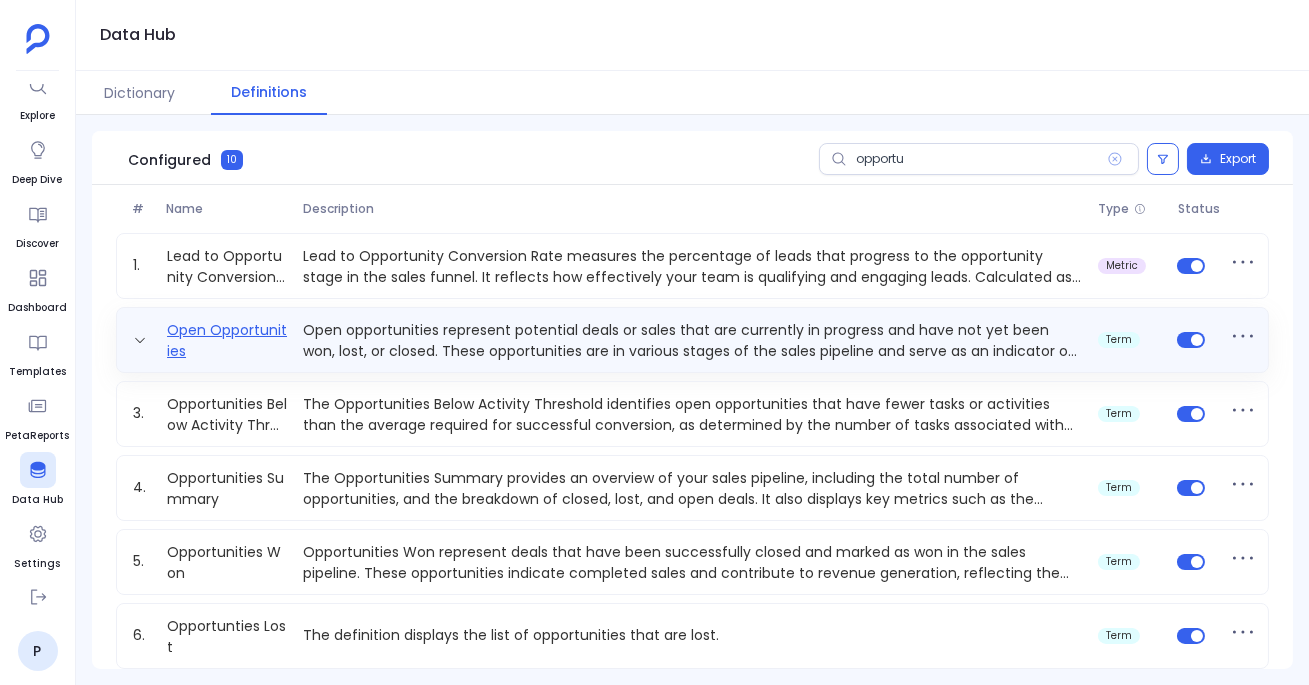click on "Open Opportunities" at bounding box center (227, 340) 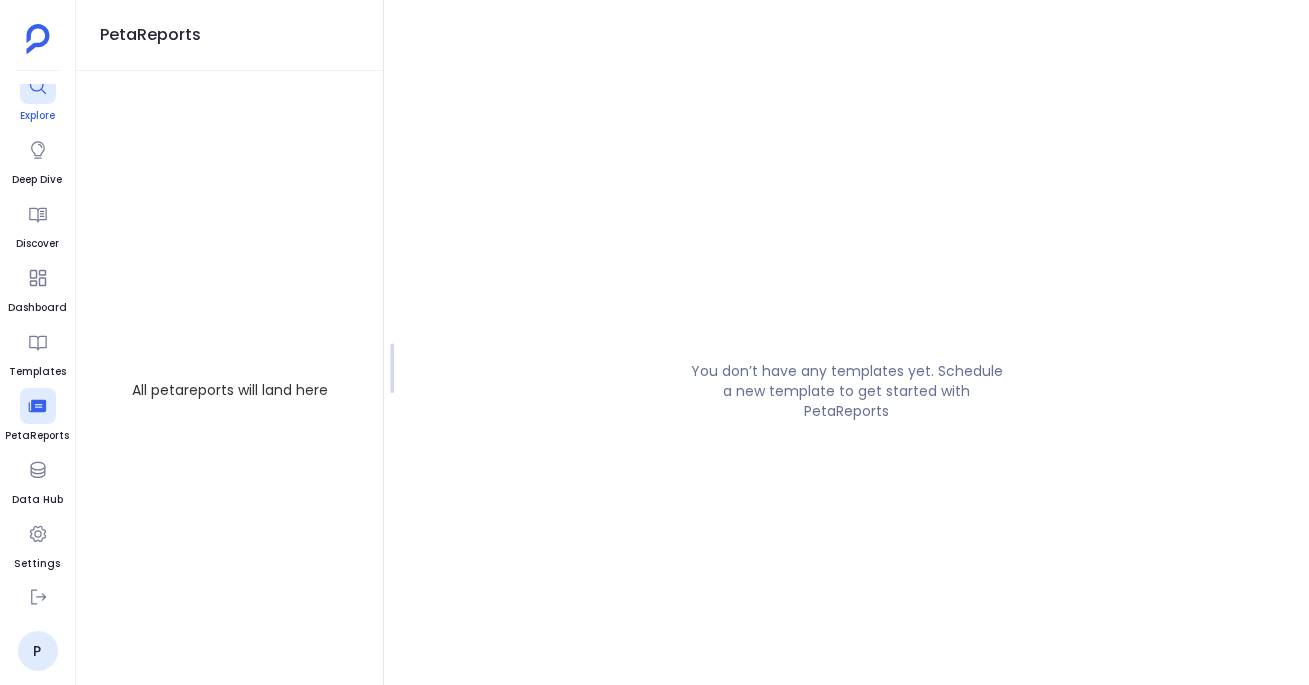 click on "Explore" at bounding box center (38, 96) 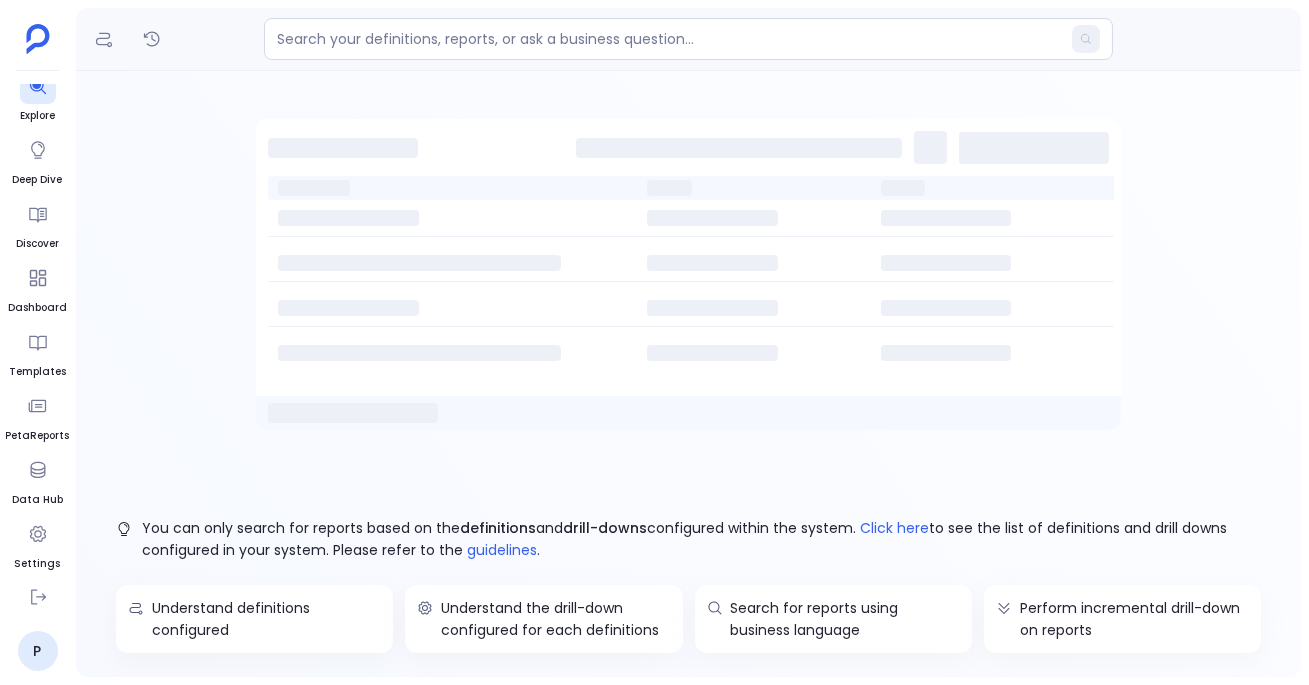 scroll, scrollTop: 0, scrollLeft: 0, axis: both 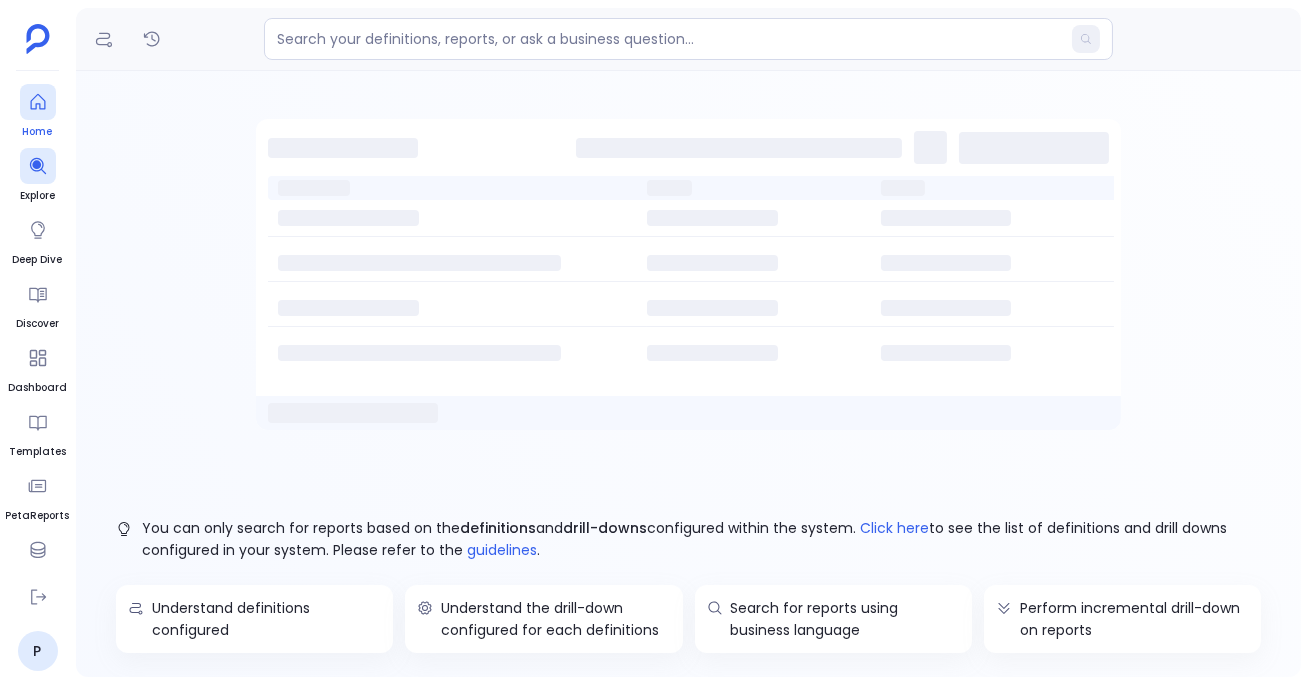 click at bounding box center [38, 102] 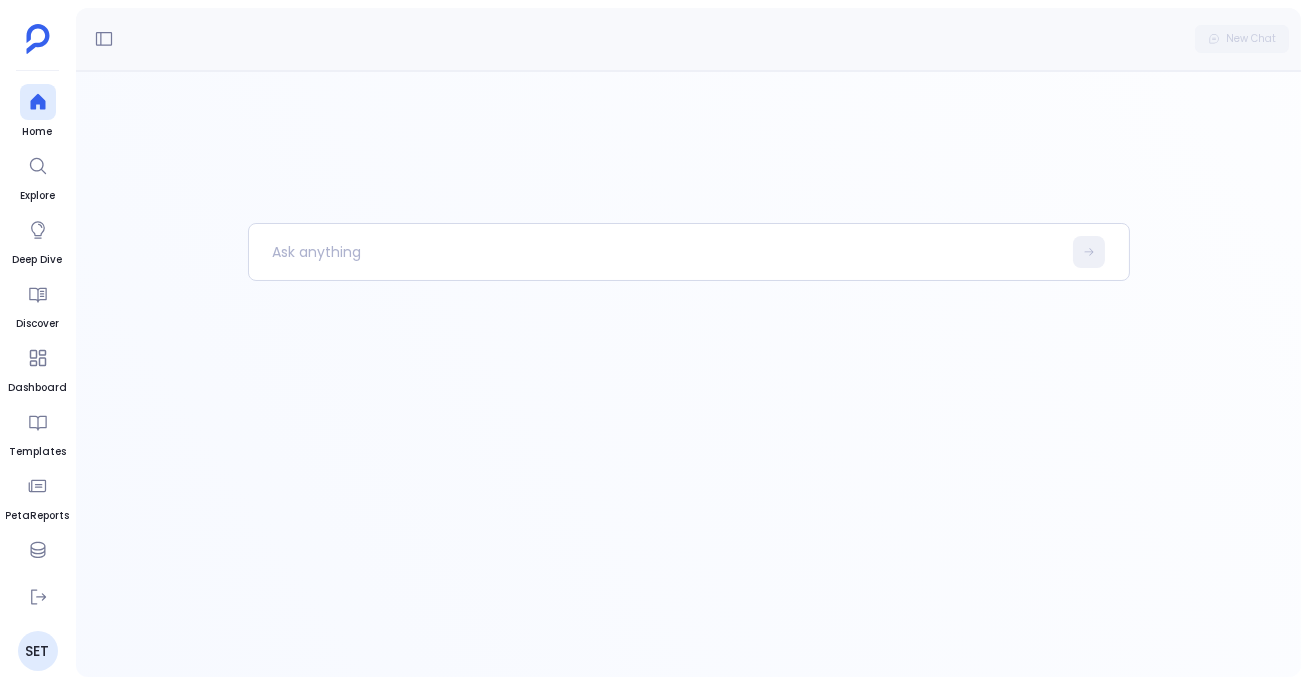 click on "New Chat" at bounding box center [688, 39] 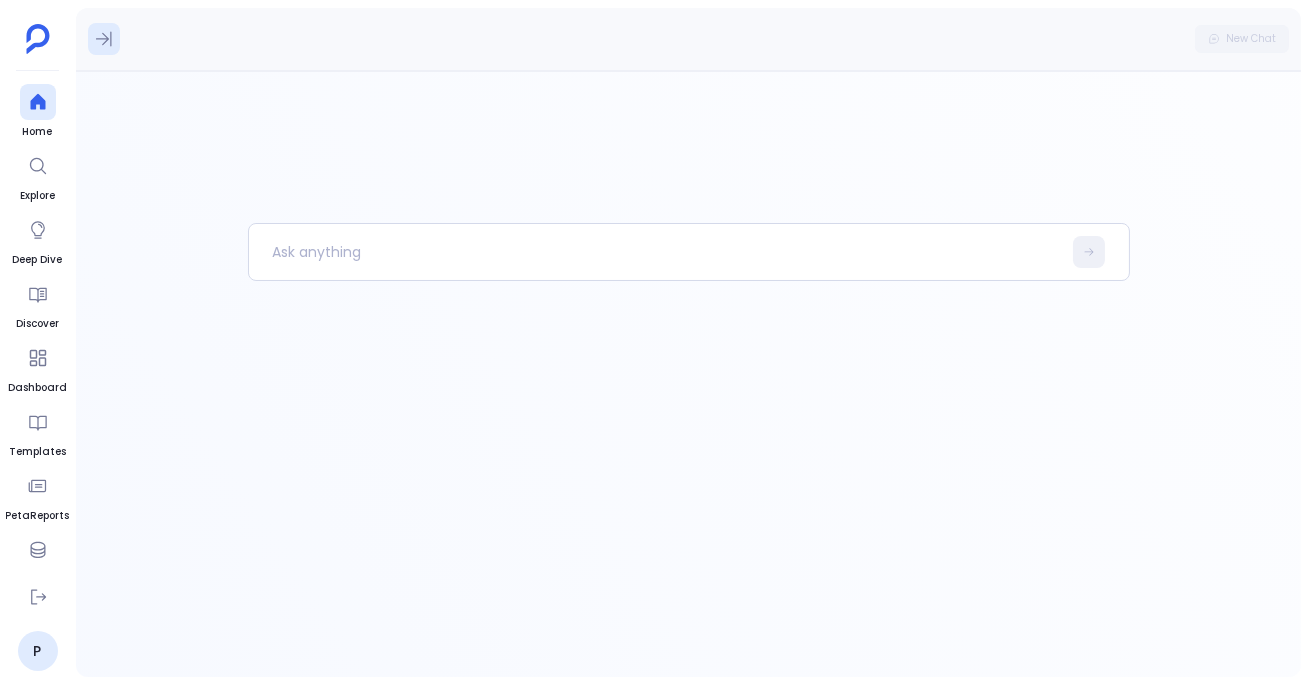 click 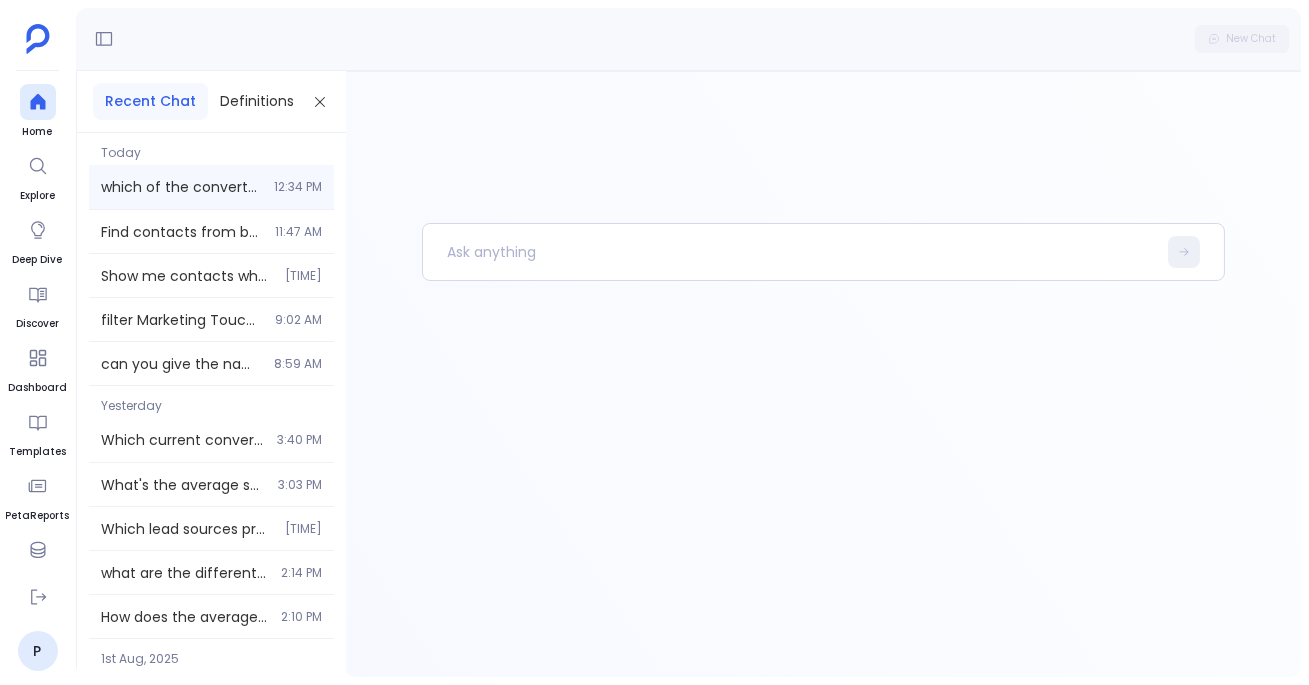 click on "which of the converted leads resulted in the highest value opportunities [TIME]" at bounding box center [211, 187] 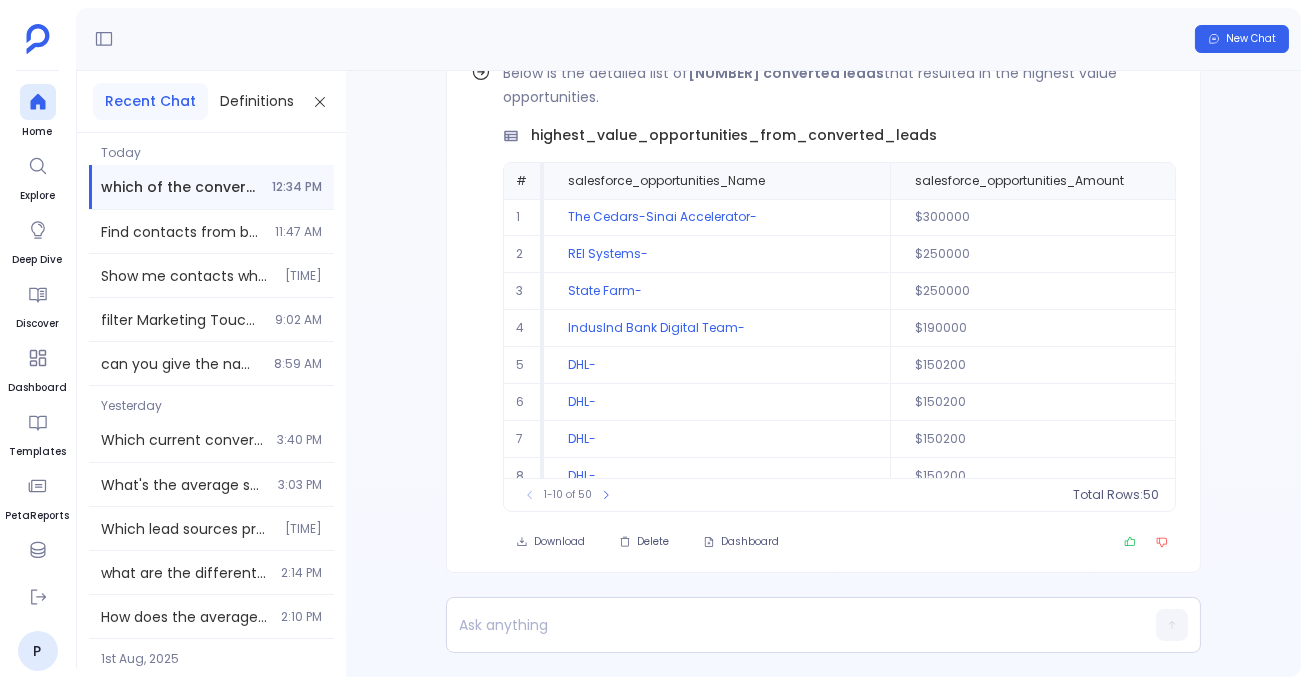 click on "Home Explore Deep Dive Discover Dashboard Templates PetaReports Data Hub Settings" at bounding box center (38, 327) 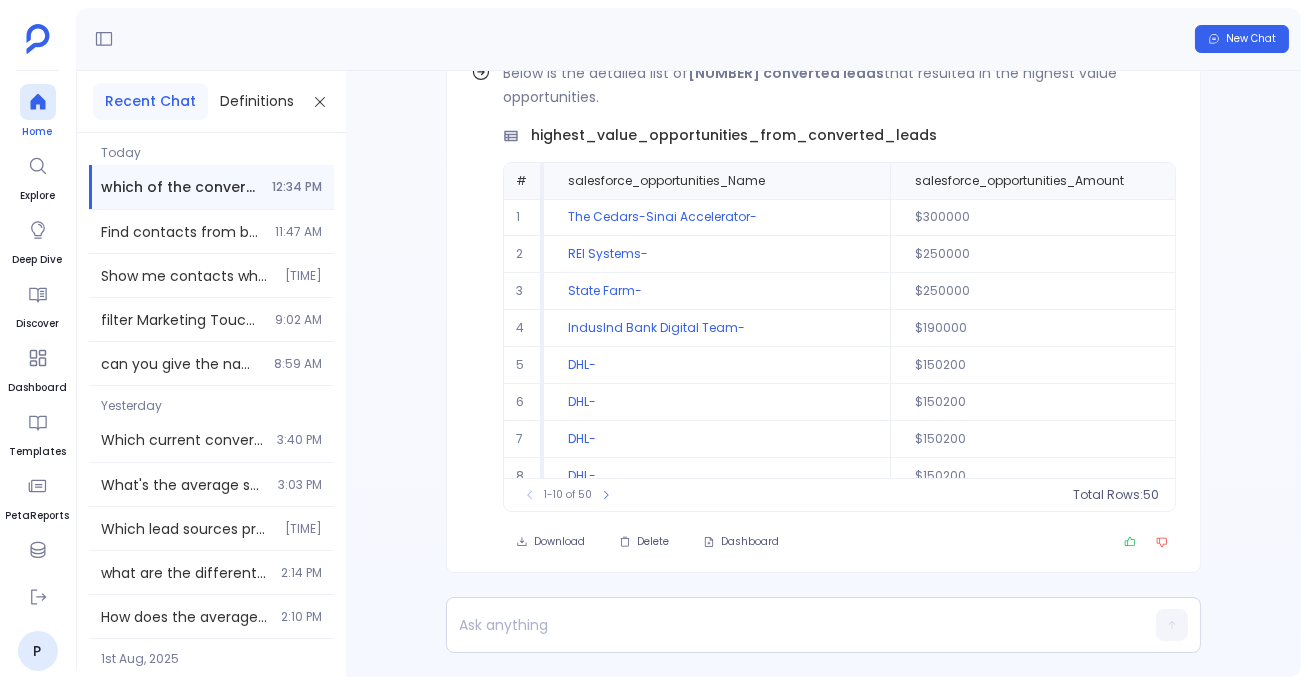 click at bounding box center [38, 102] 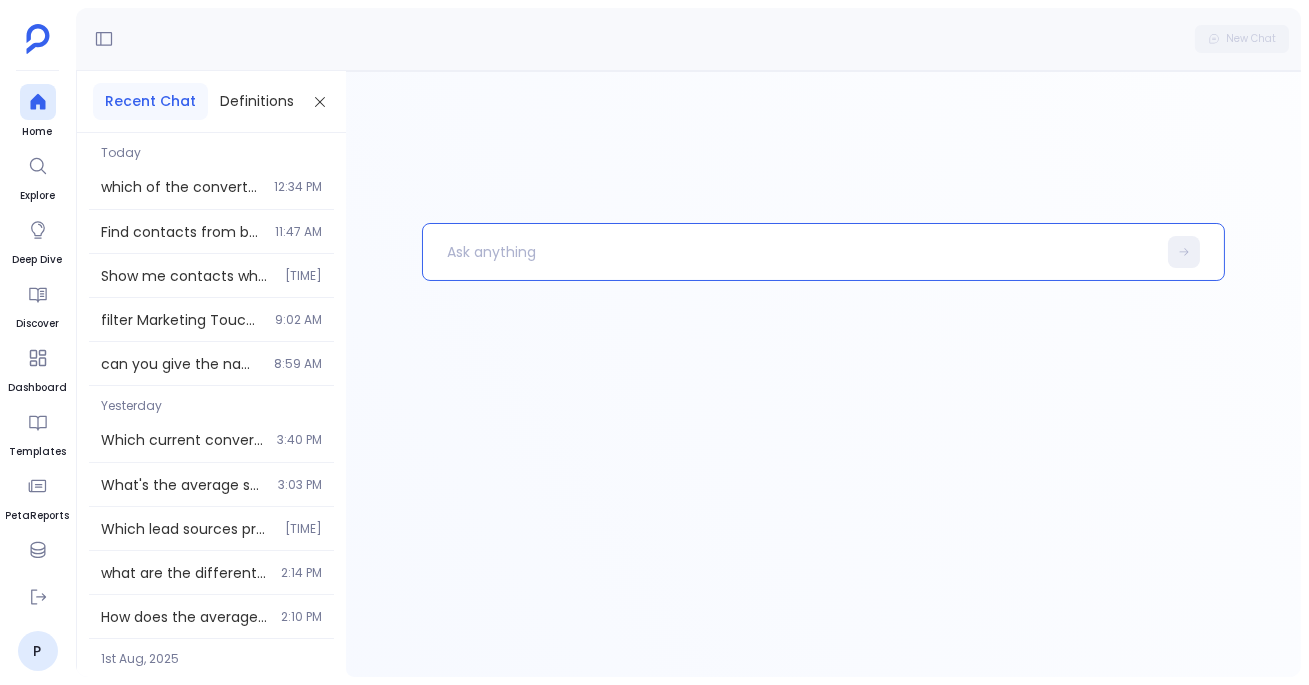 click at bounding box center (789, 252) 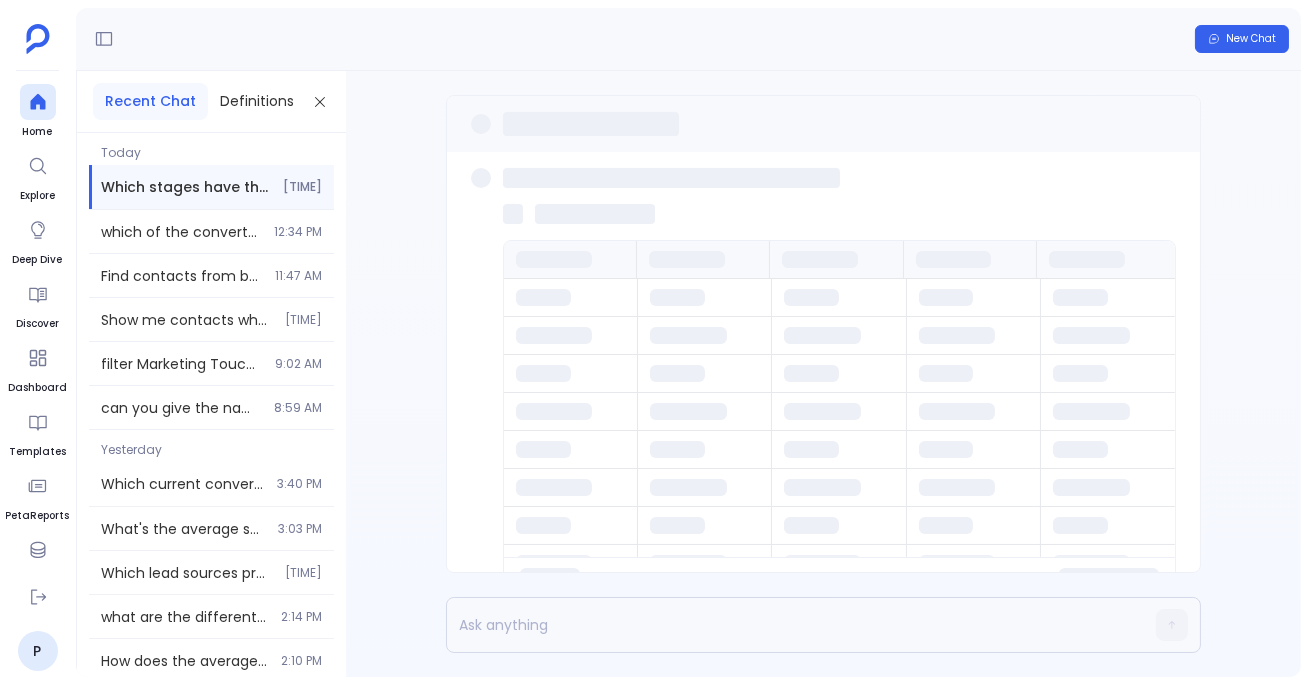 click on "Recent Chat Definitions" at bounding box center (211, 102) 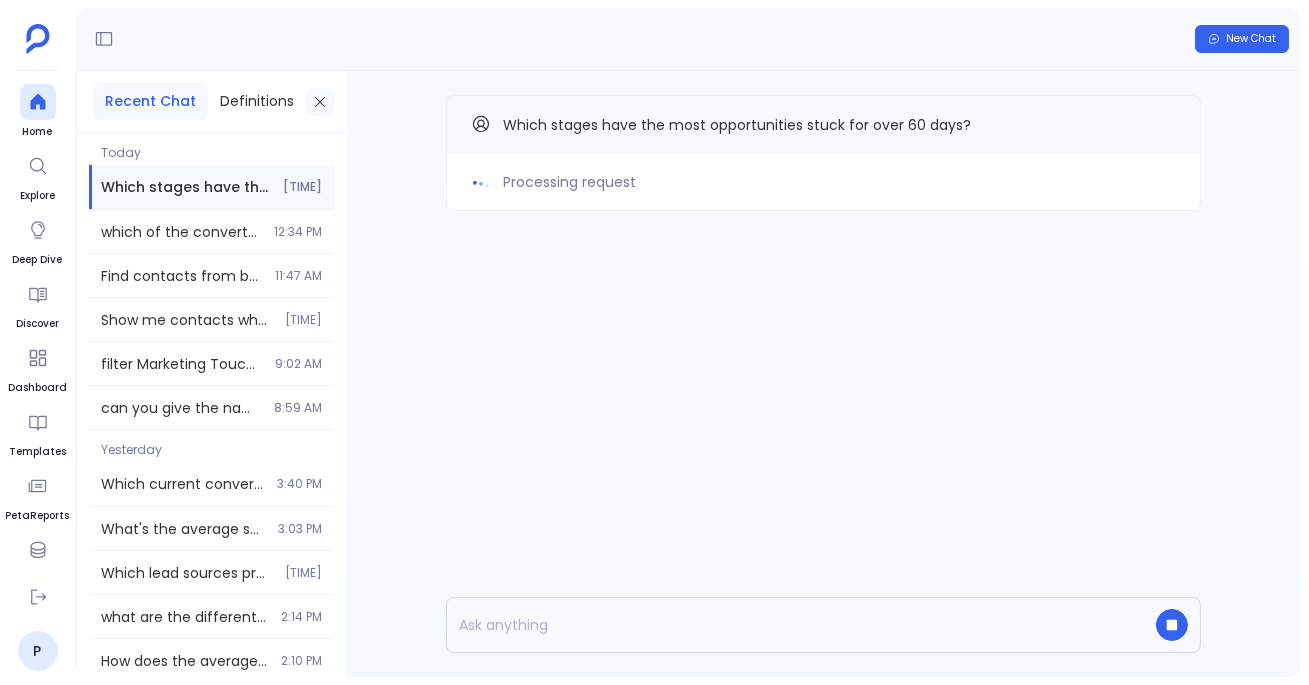 click at bounding box center [320, 102] 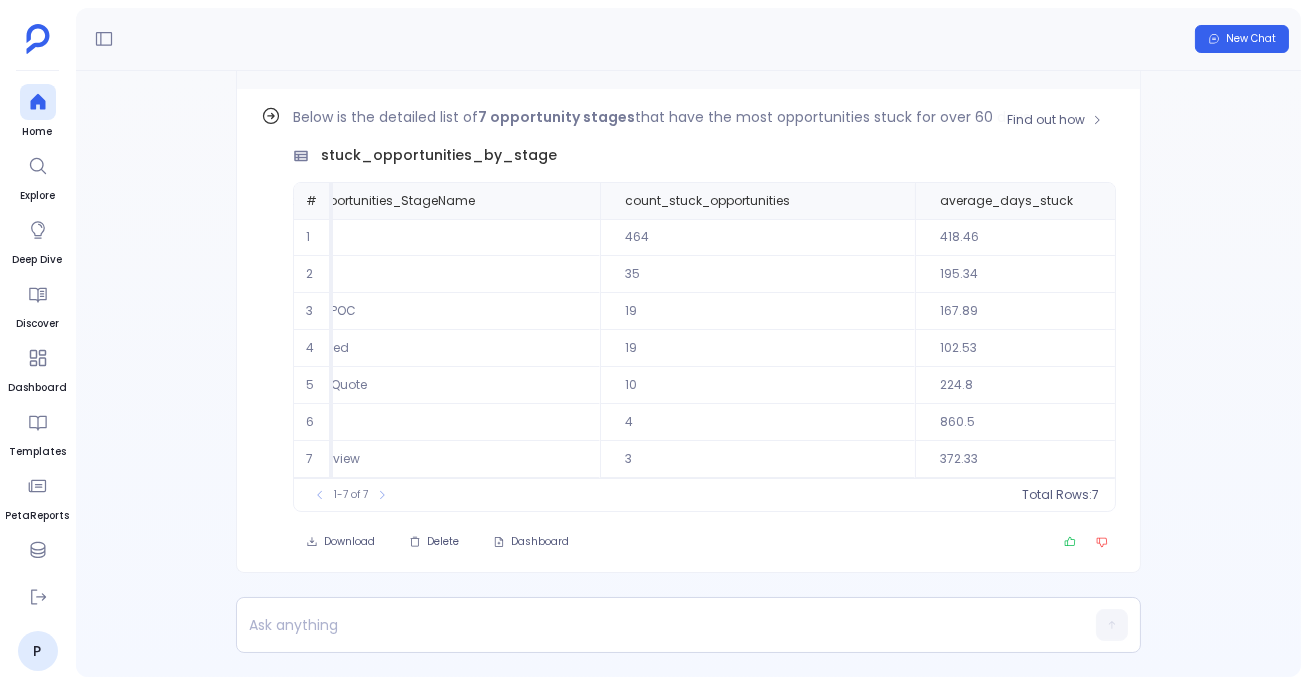 scroll, scrollTop: 0, scrollLeft: 0, axis: both 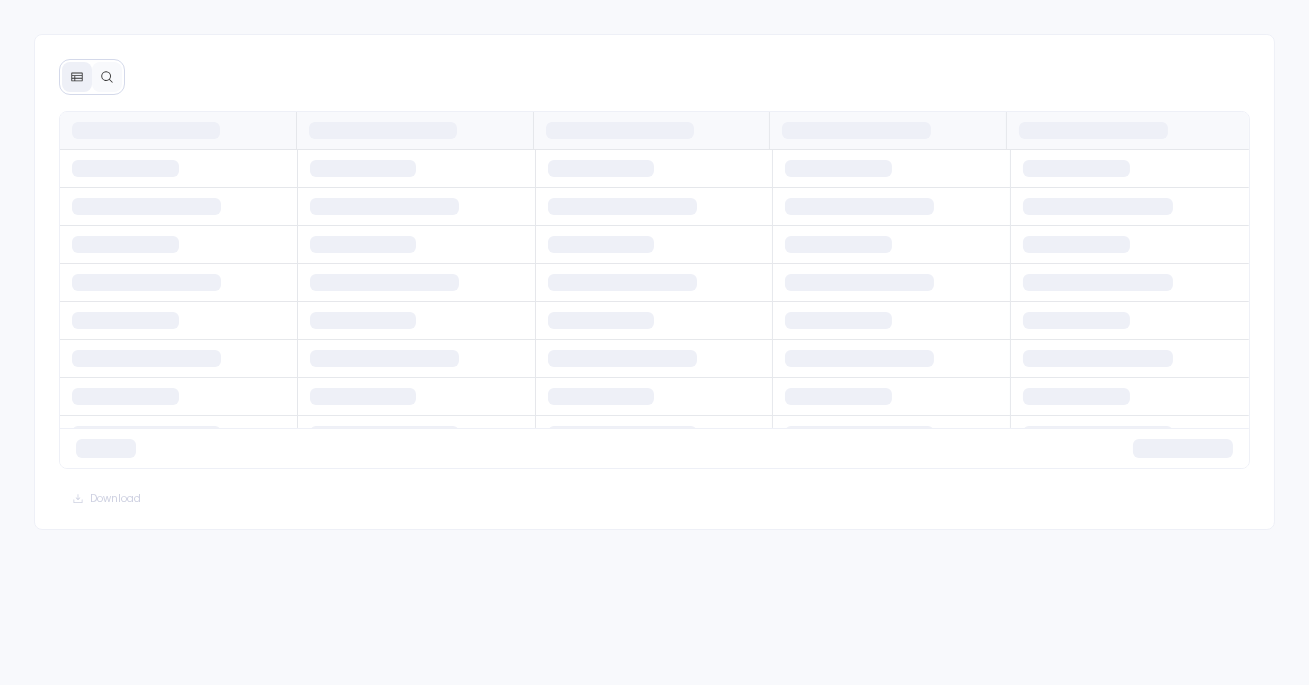 click at bounding box center [92, 77] 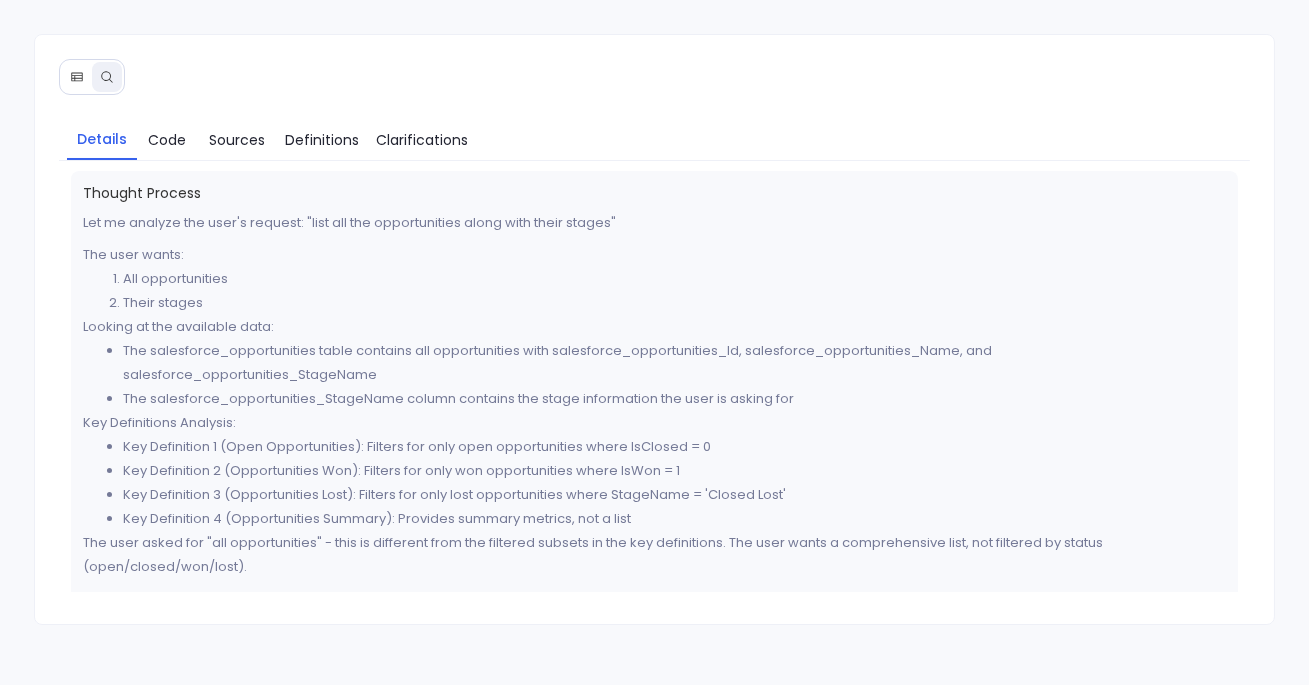 click at bounding box center (107, 77) 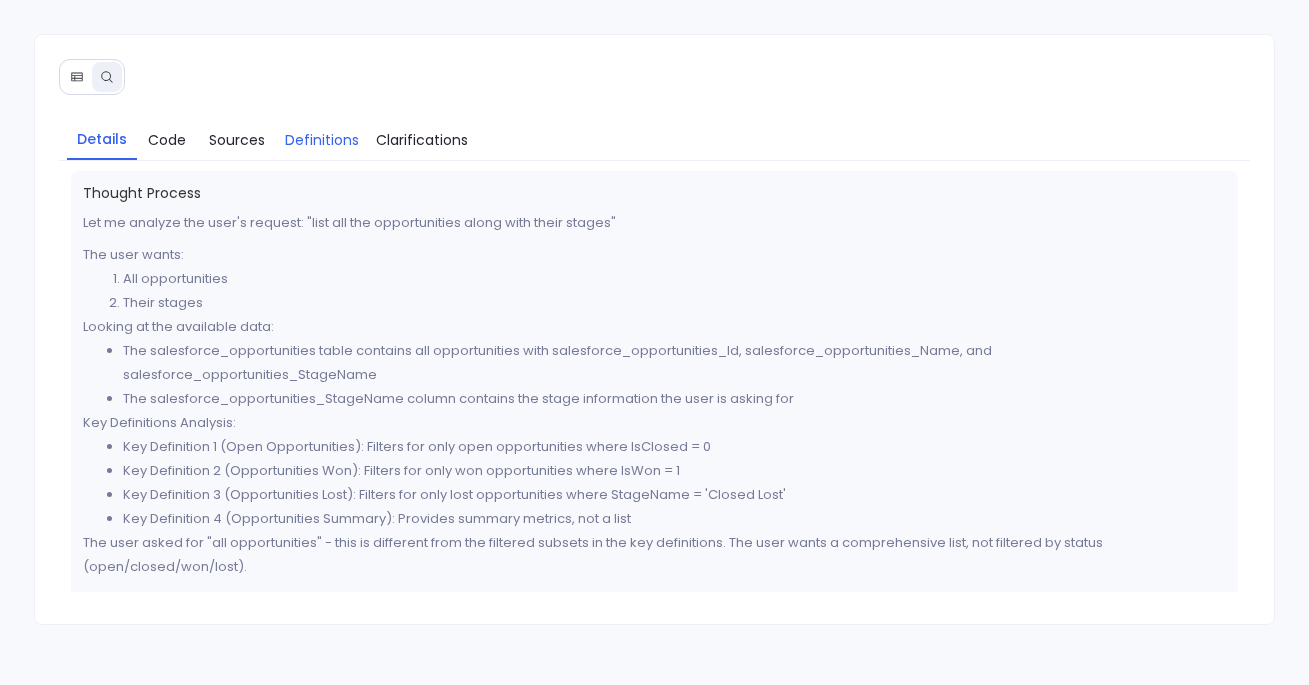 click on "Definitions" at bounding box center (322, 140) 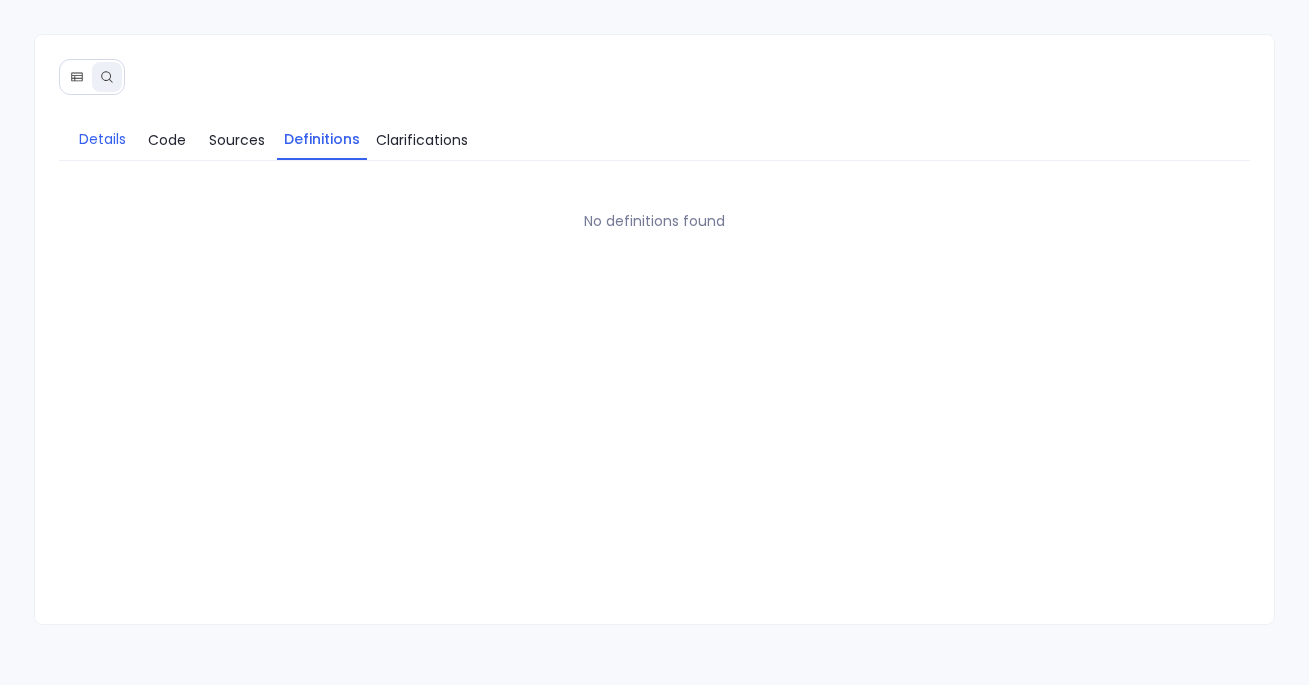 click on "Details" at bounding box center [102, 139] 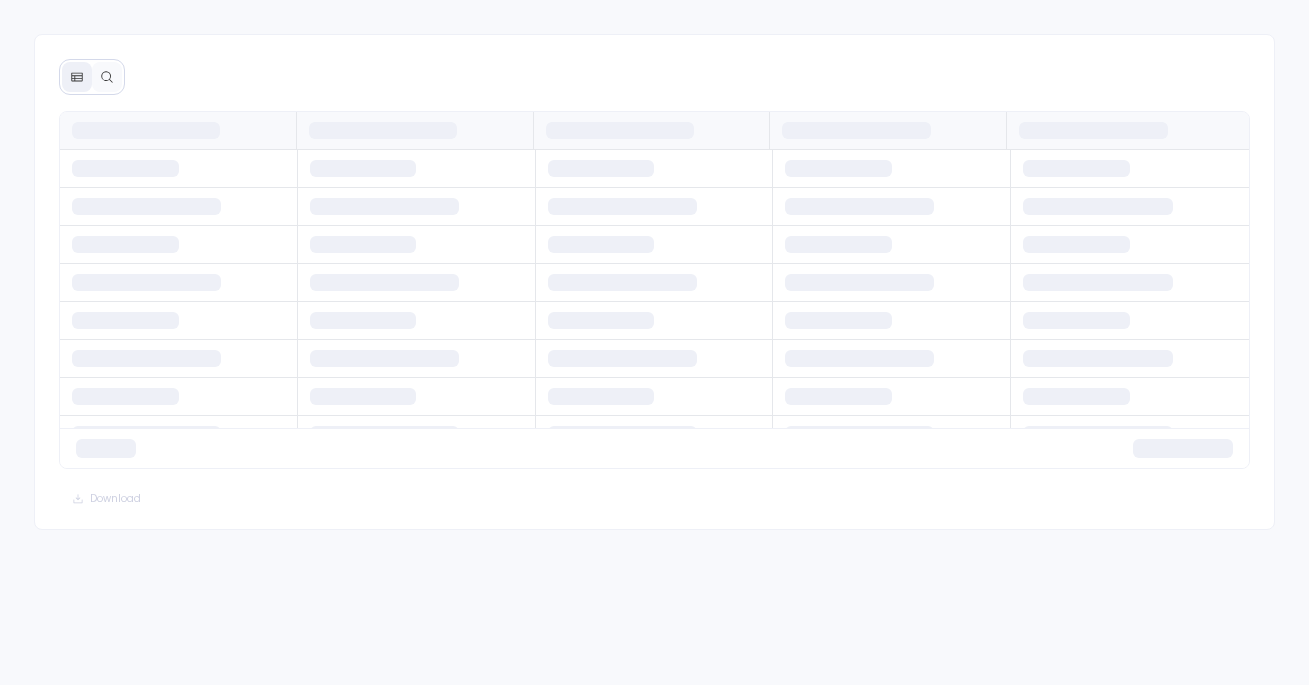 scroll, scrollTop: 0, scrollLeft: 0, axis: both 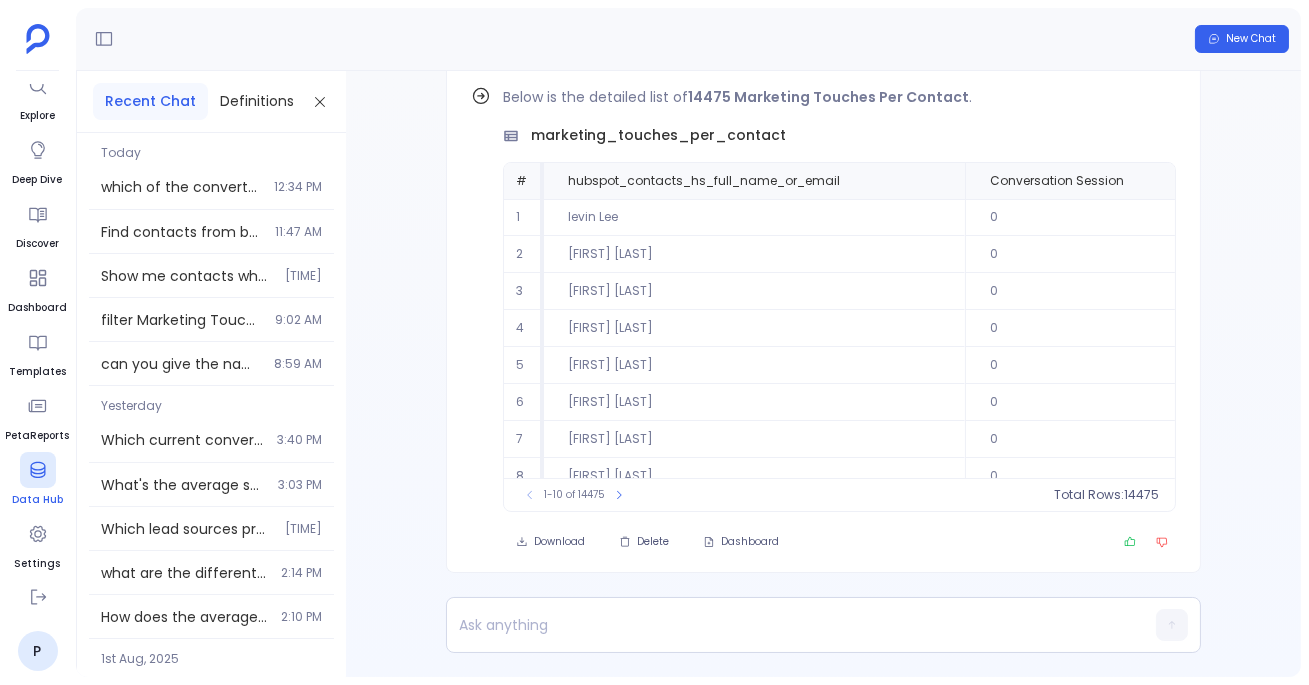 click on "Data Hub" at bounding box center (37, 500) 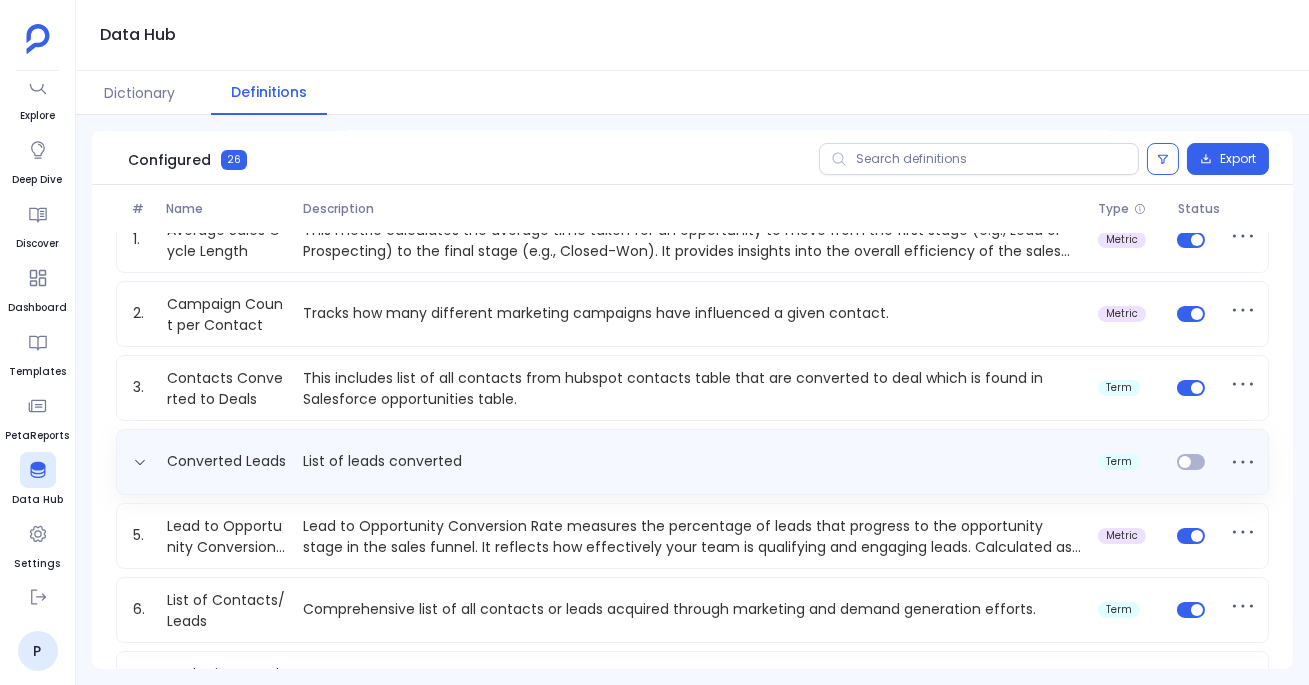 scroll, scrollTop: 30, scrollLeft: 0, axis: vertical 